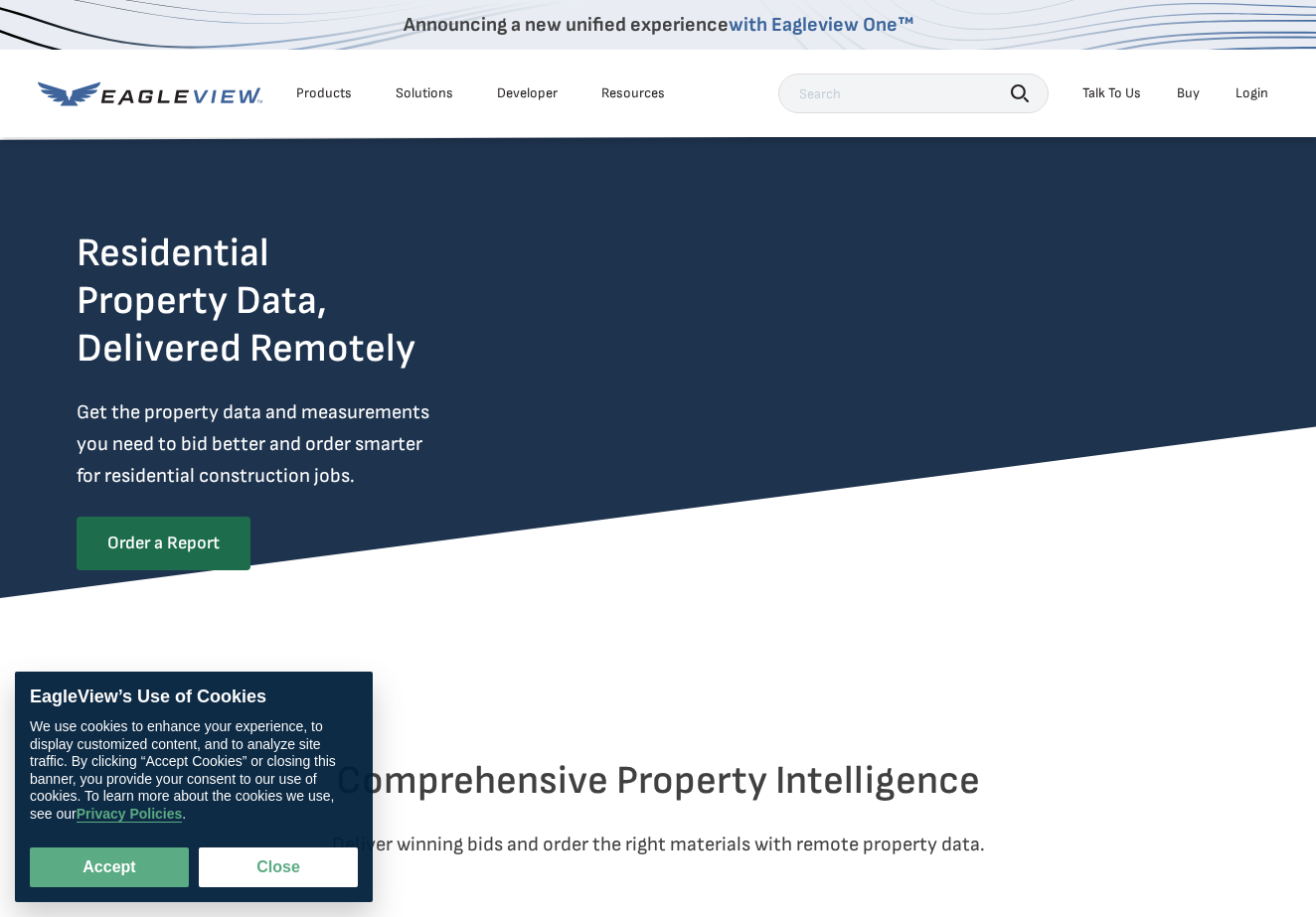 scroll, scrollTop: 0, scrollLeft: 0, axis: both 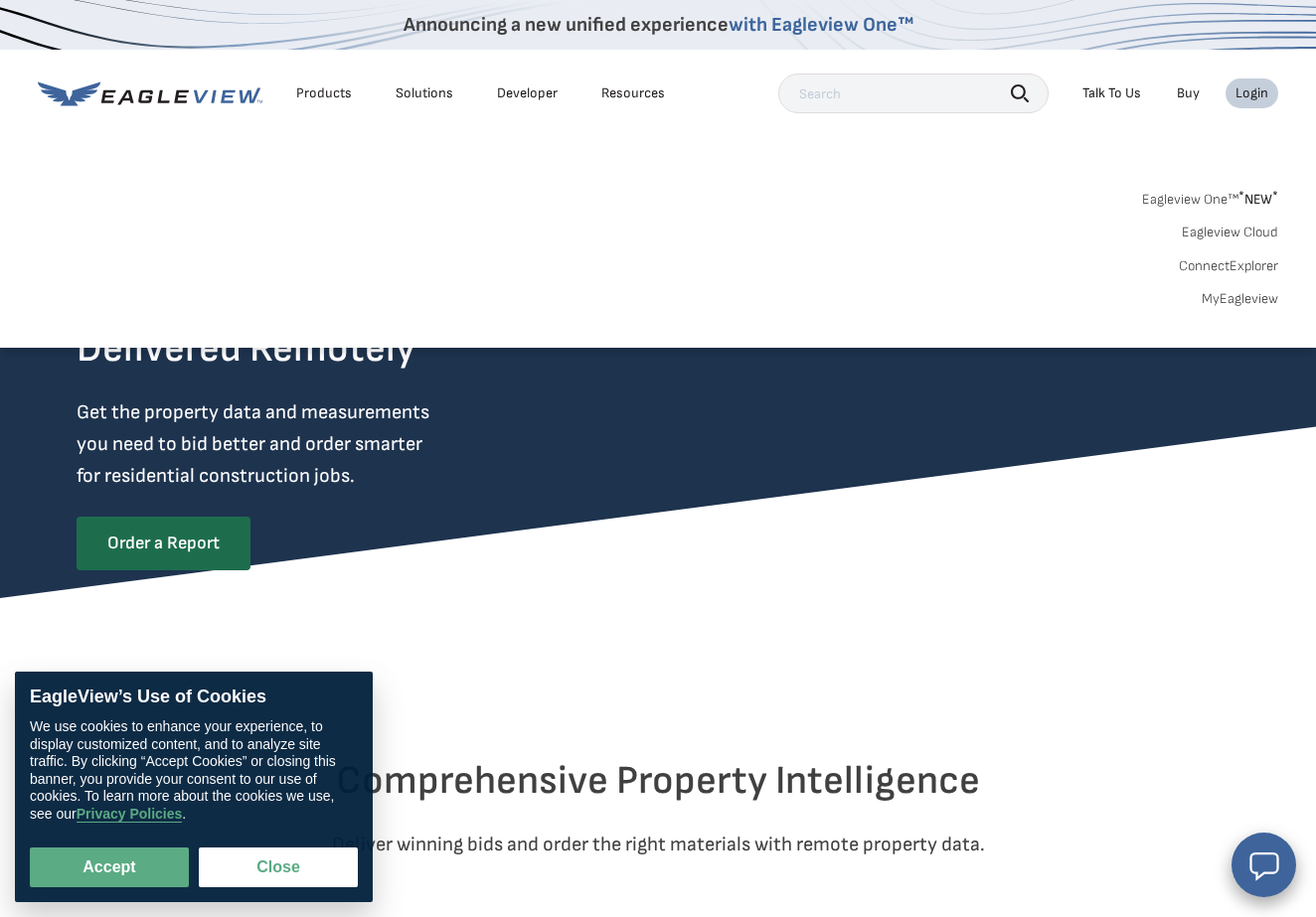 click on "Login" at bounding box center (1251, 93) 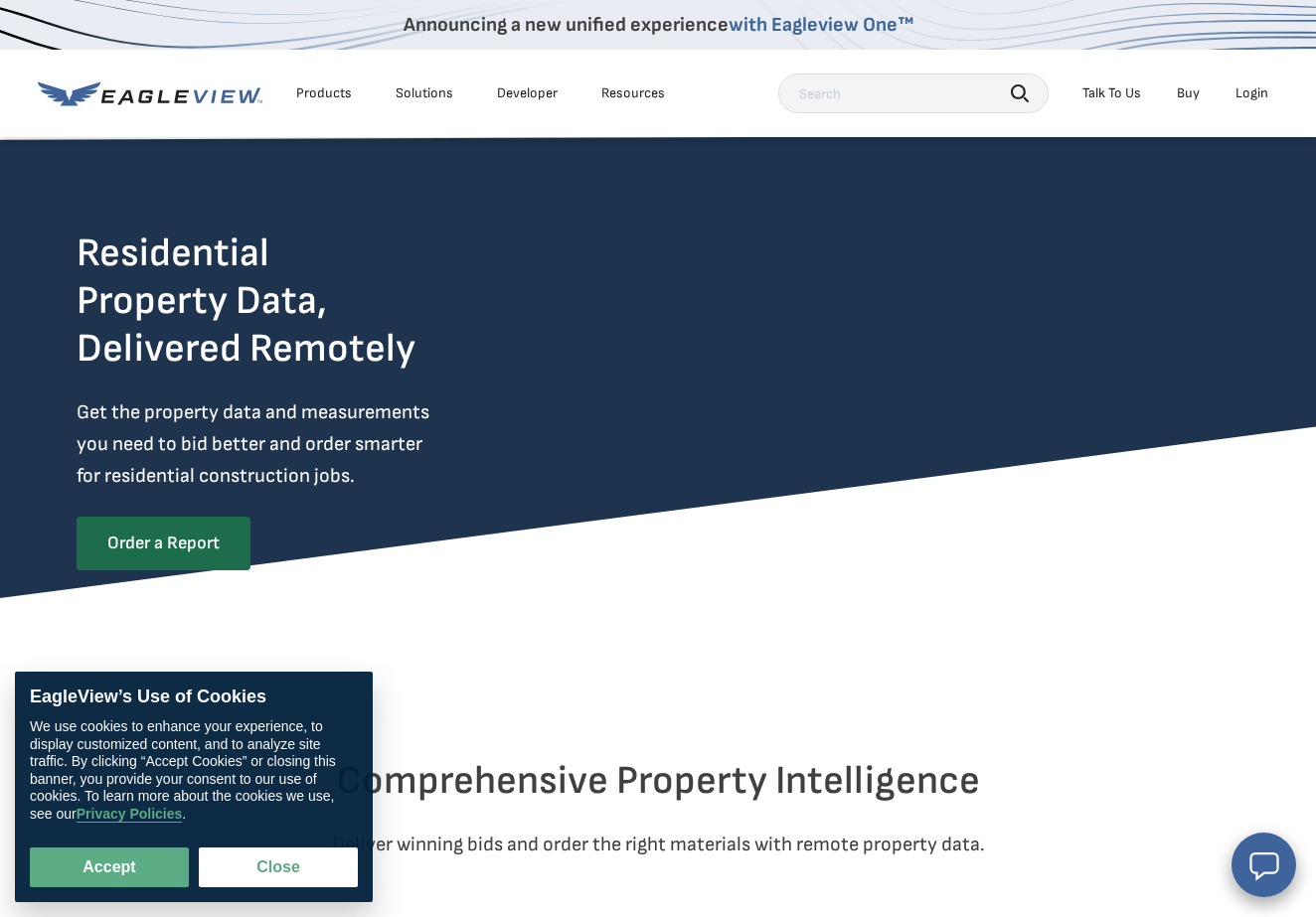 click on "Login" at bounding box center (1251, 93) 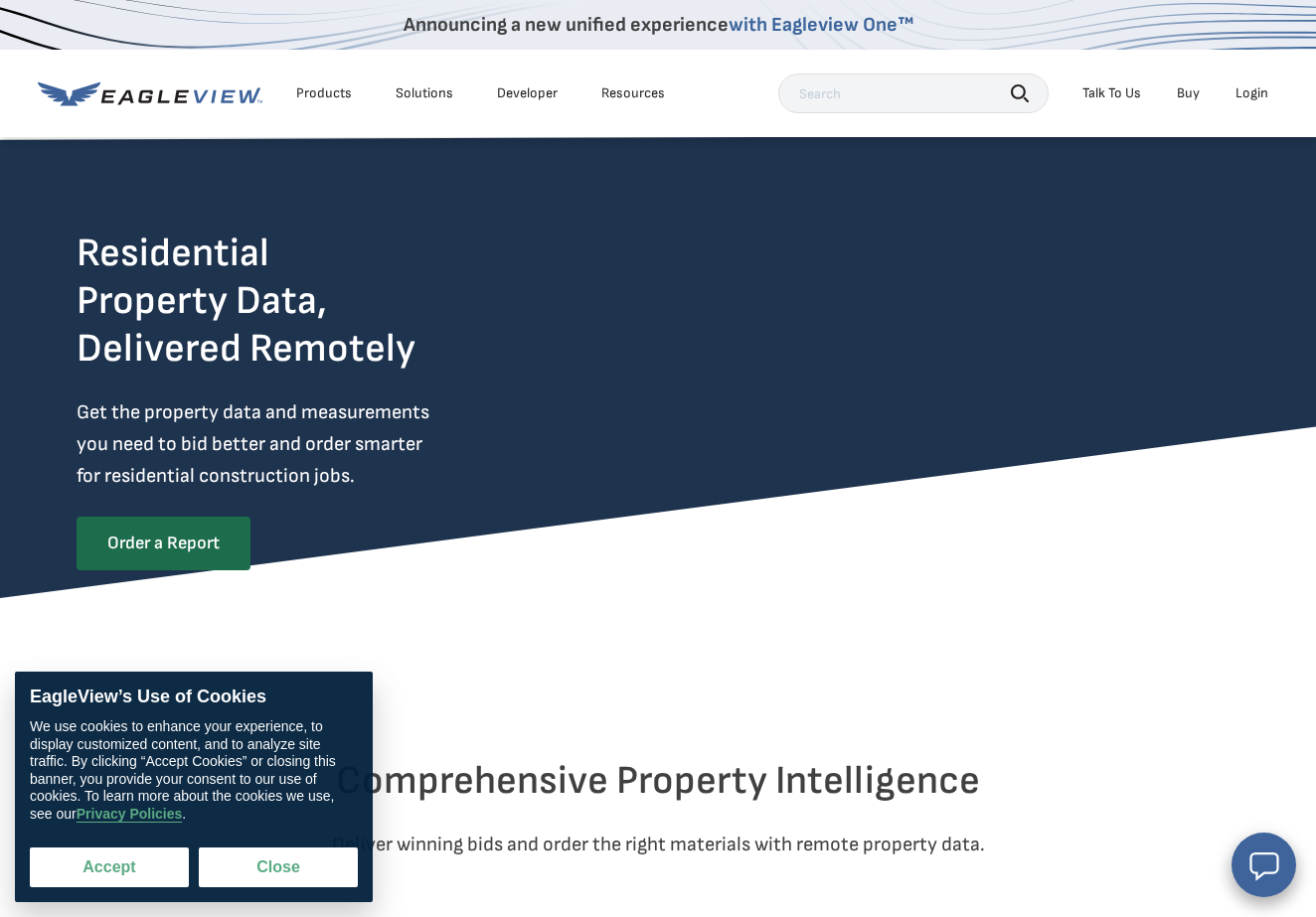 click on "Accept" at bounding box center (109, 867) 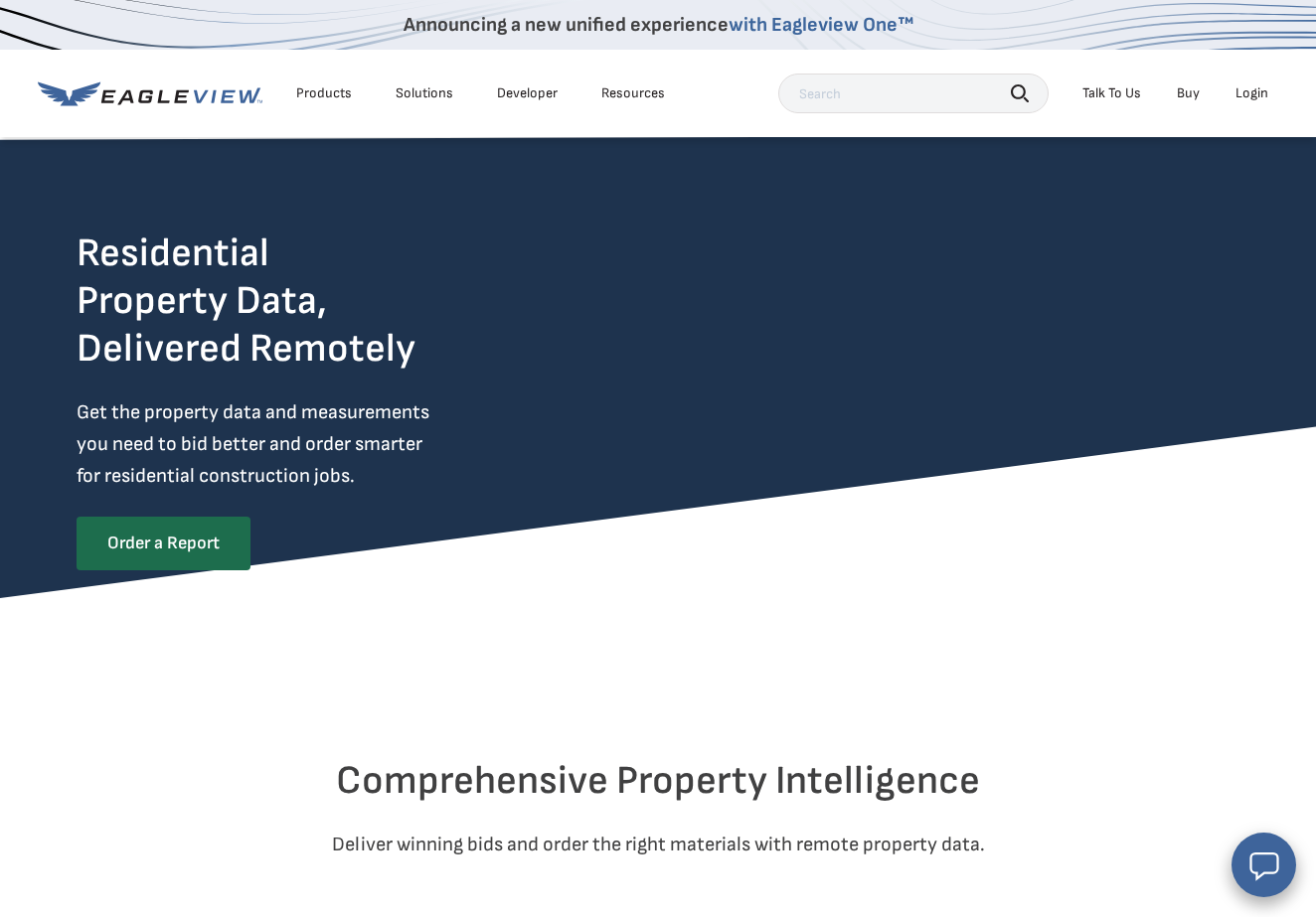 click on "Login" at bounding box center [1251, 93] 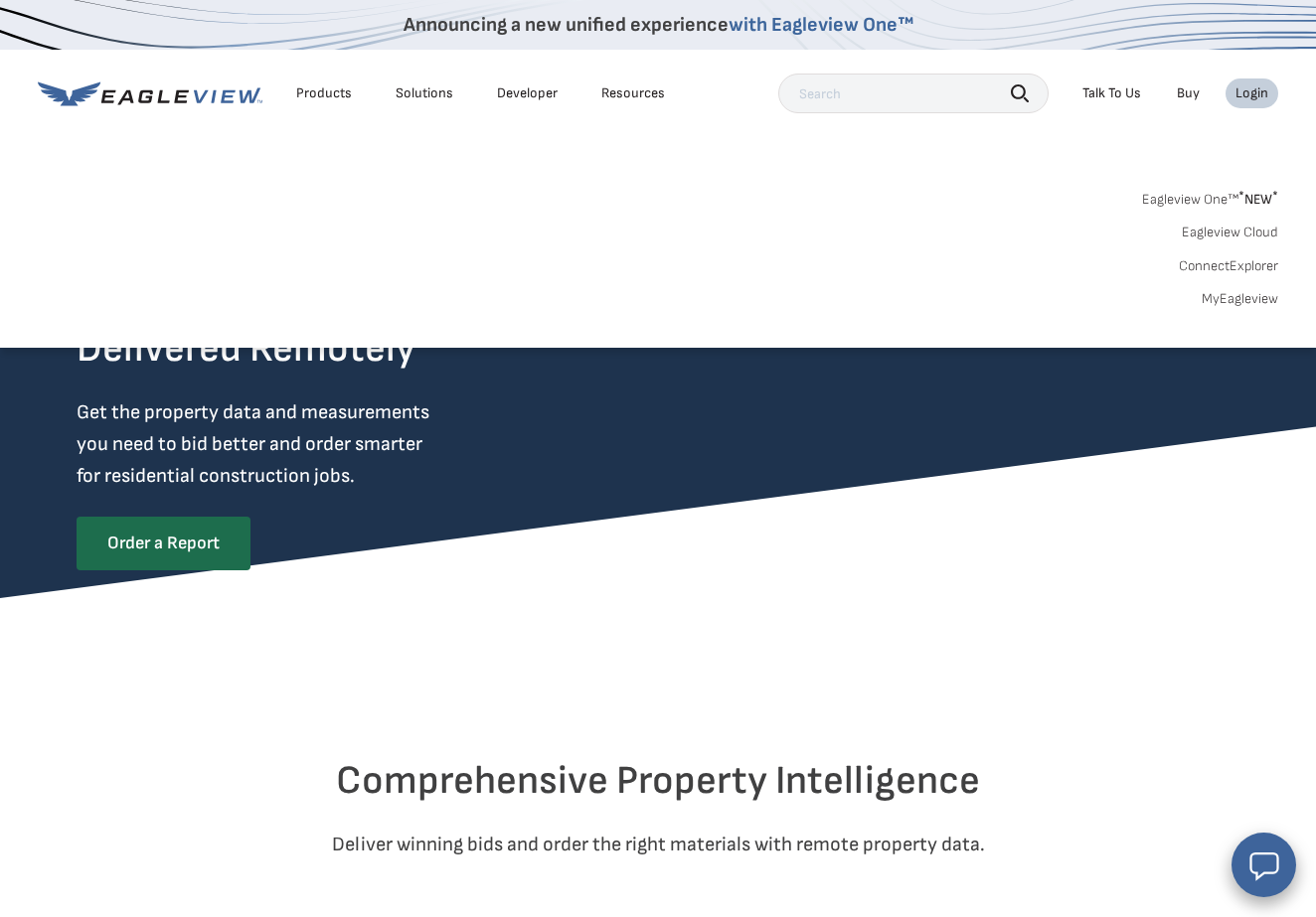 click on "Eagleview One™  * NEW *" at bounding box center (1210, 196) 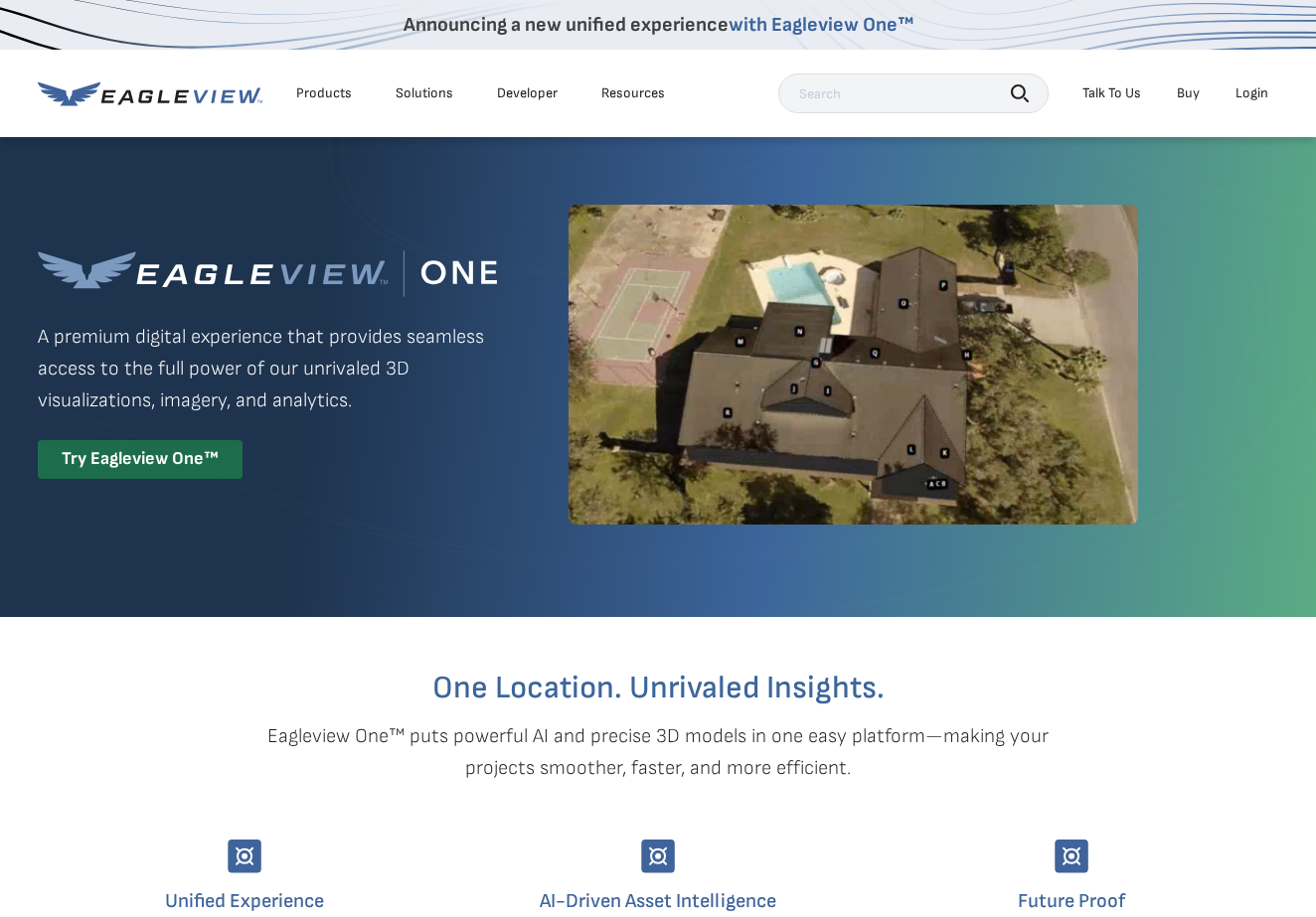 scroll, scrollTop: 0, scrollLeft: 0, axis: both 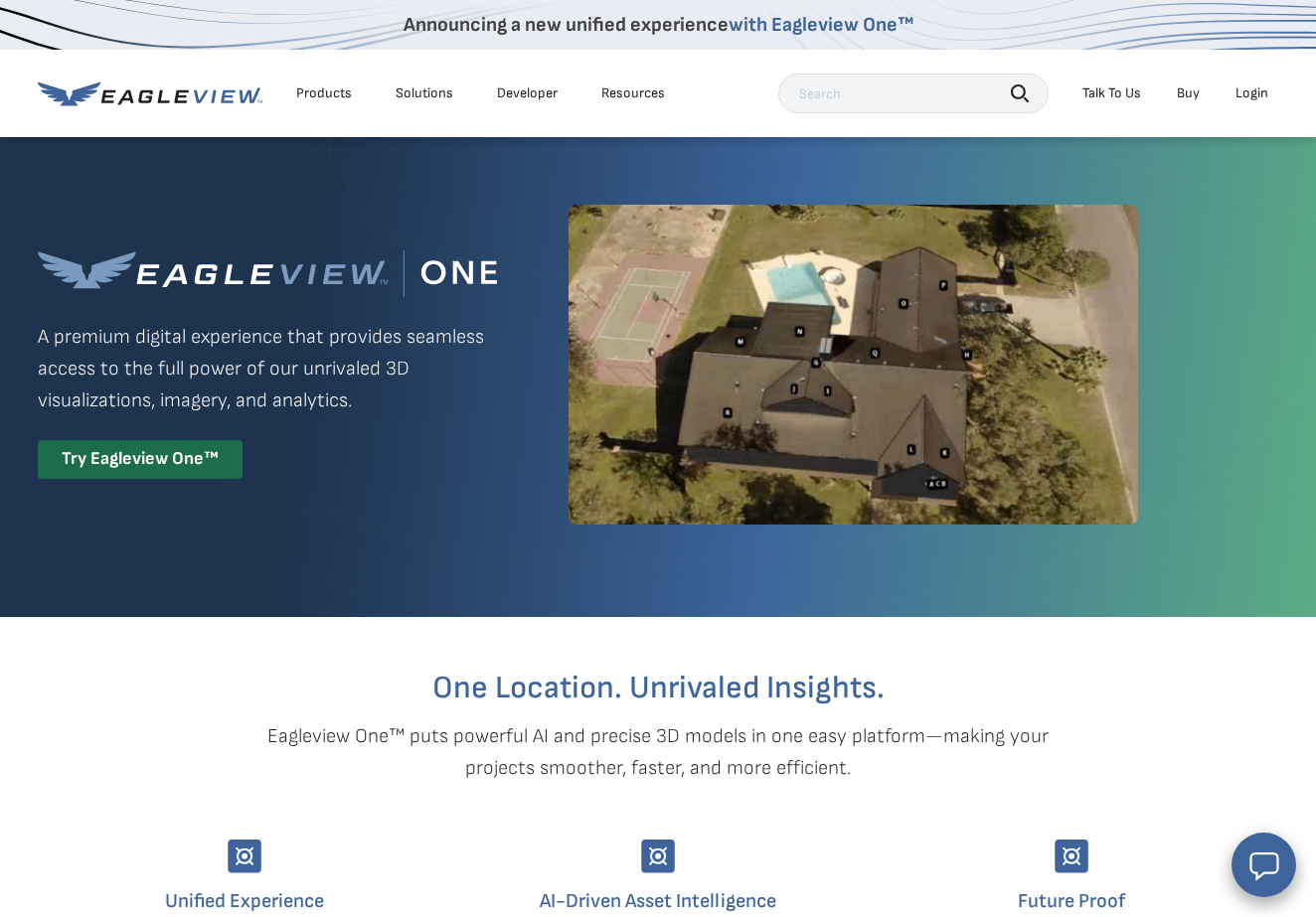 click on "Login" at bounding box center (1251, 93) 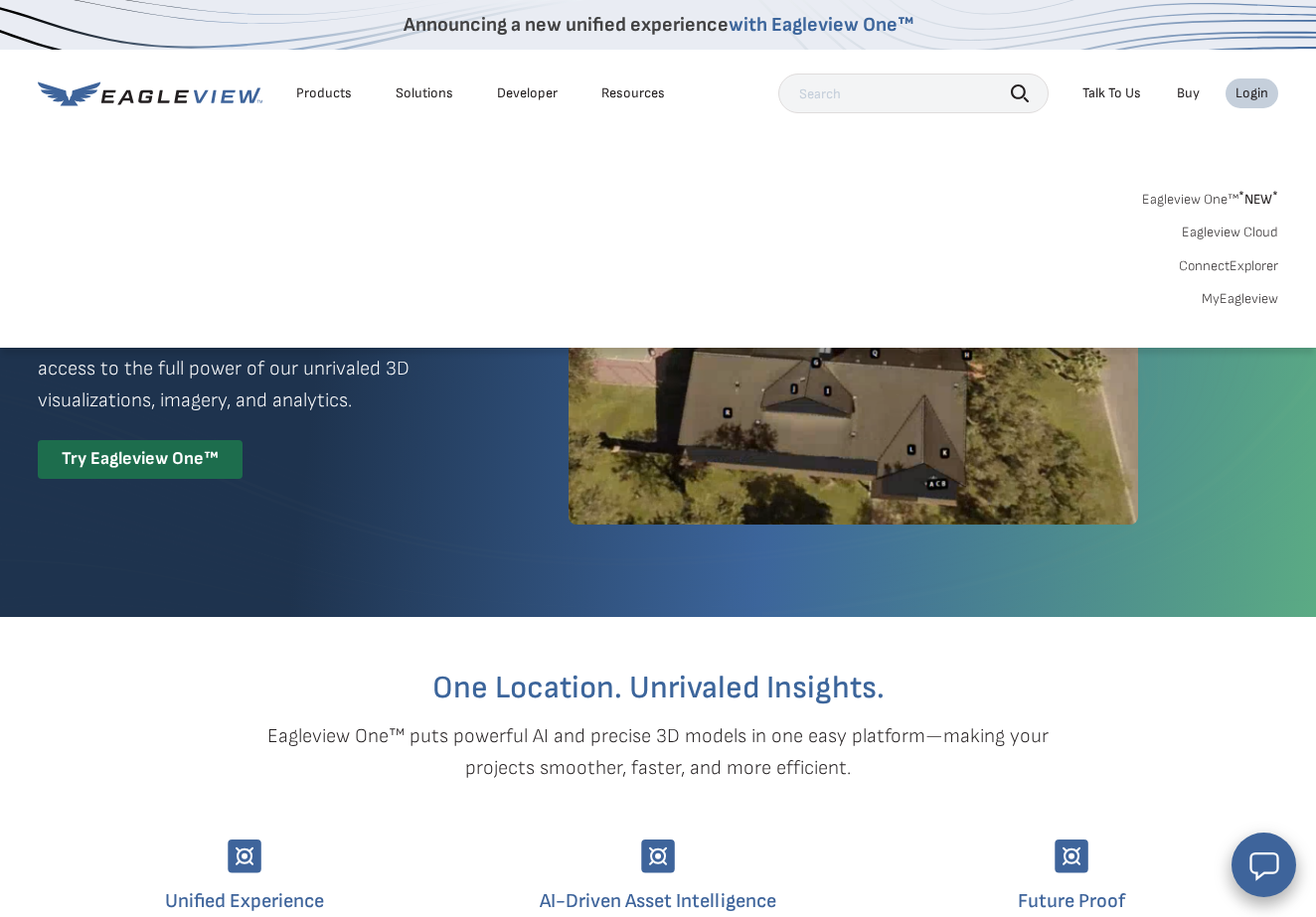 scroll, scrollTop: 0, scrollLeft: 0, axis: both 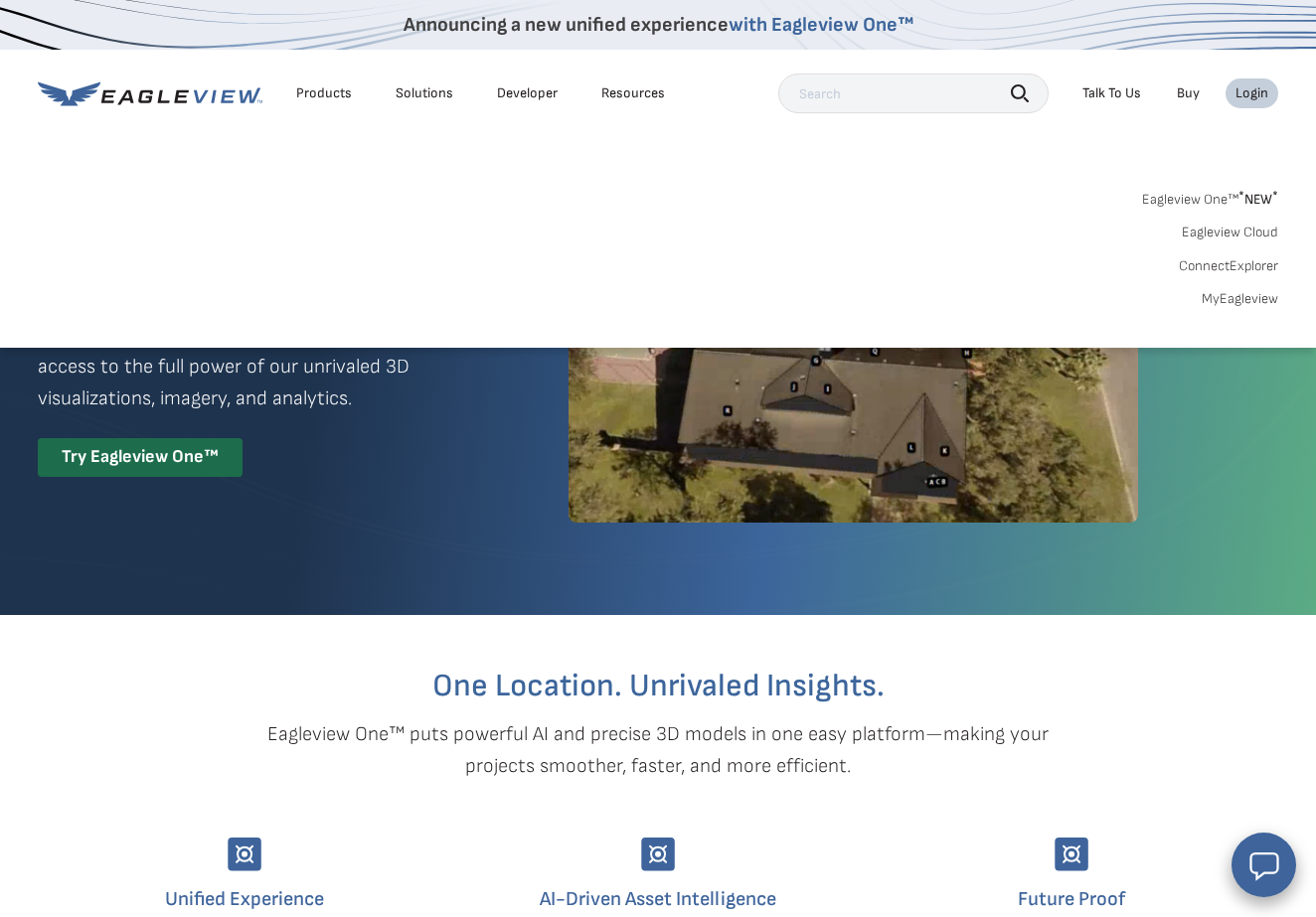 click on "Eagleview One™  * NEW *" at bounding box center [1210, 196] 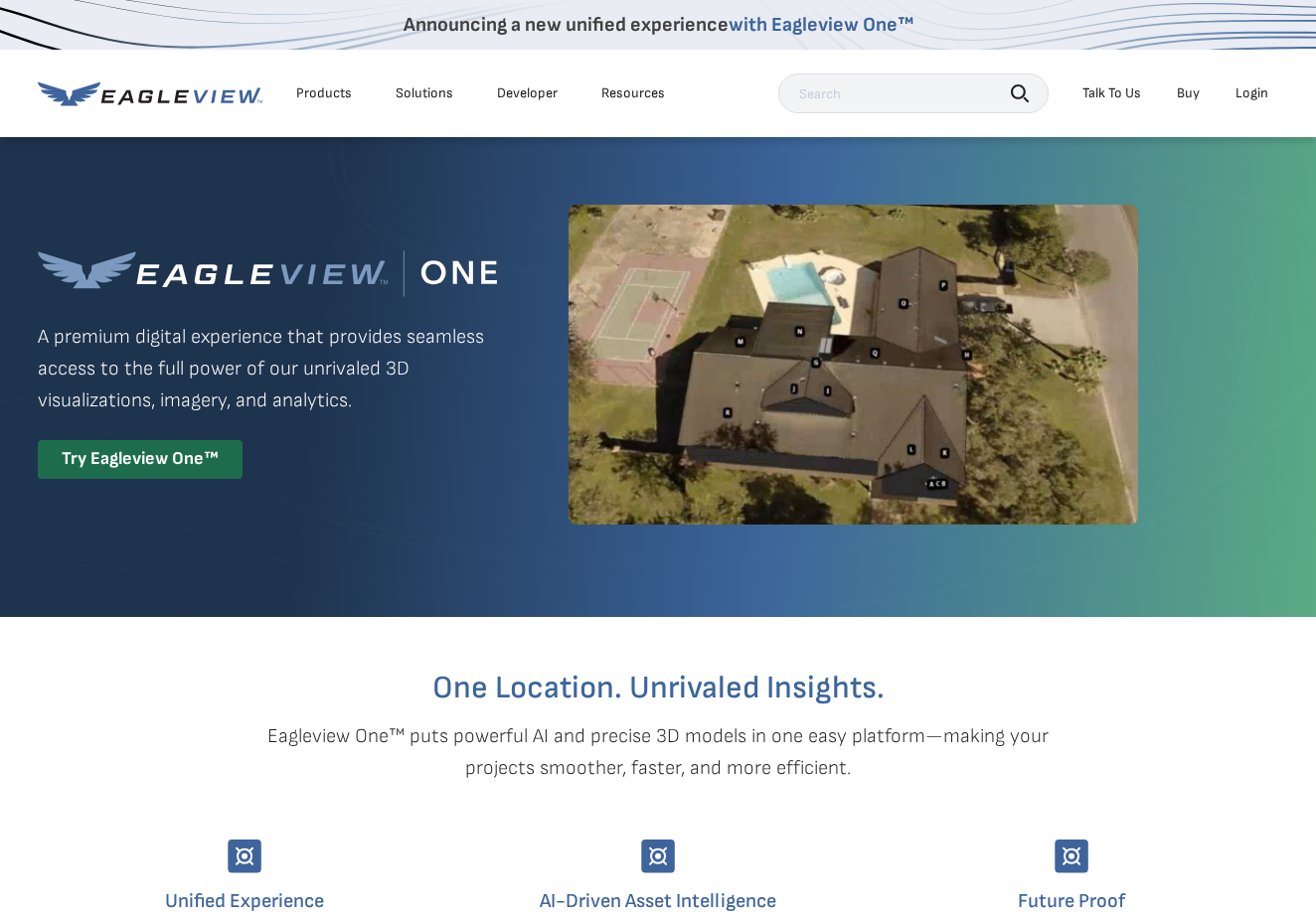 scroll, scrollTop: 0, scrollLeft: 0, axis: both 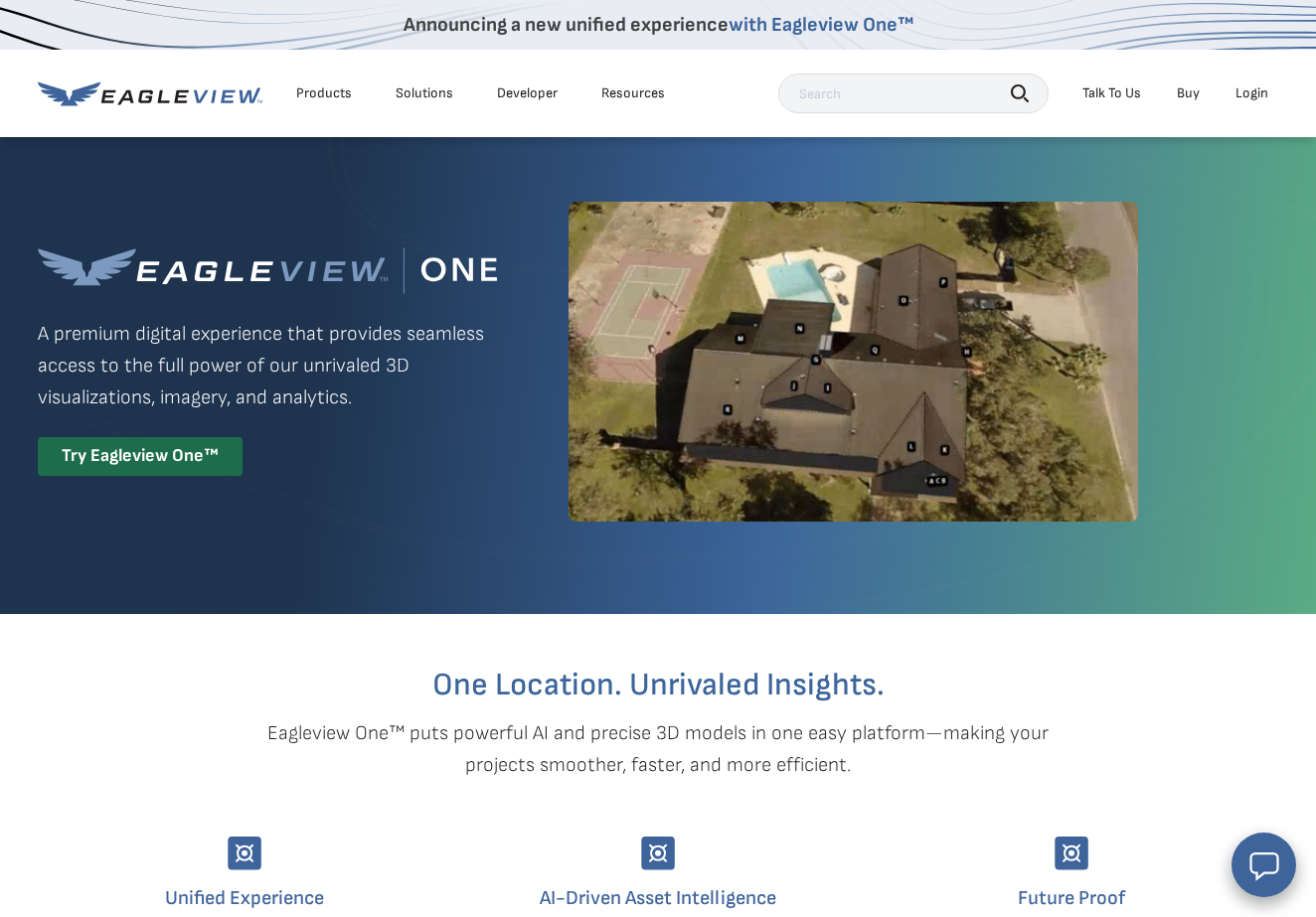 click on "Login" at bounding box center (1251, 93) 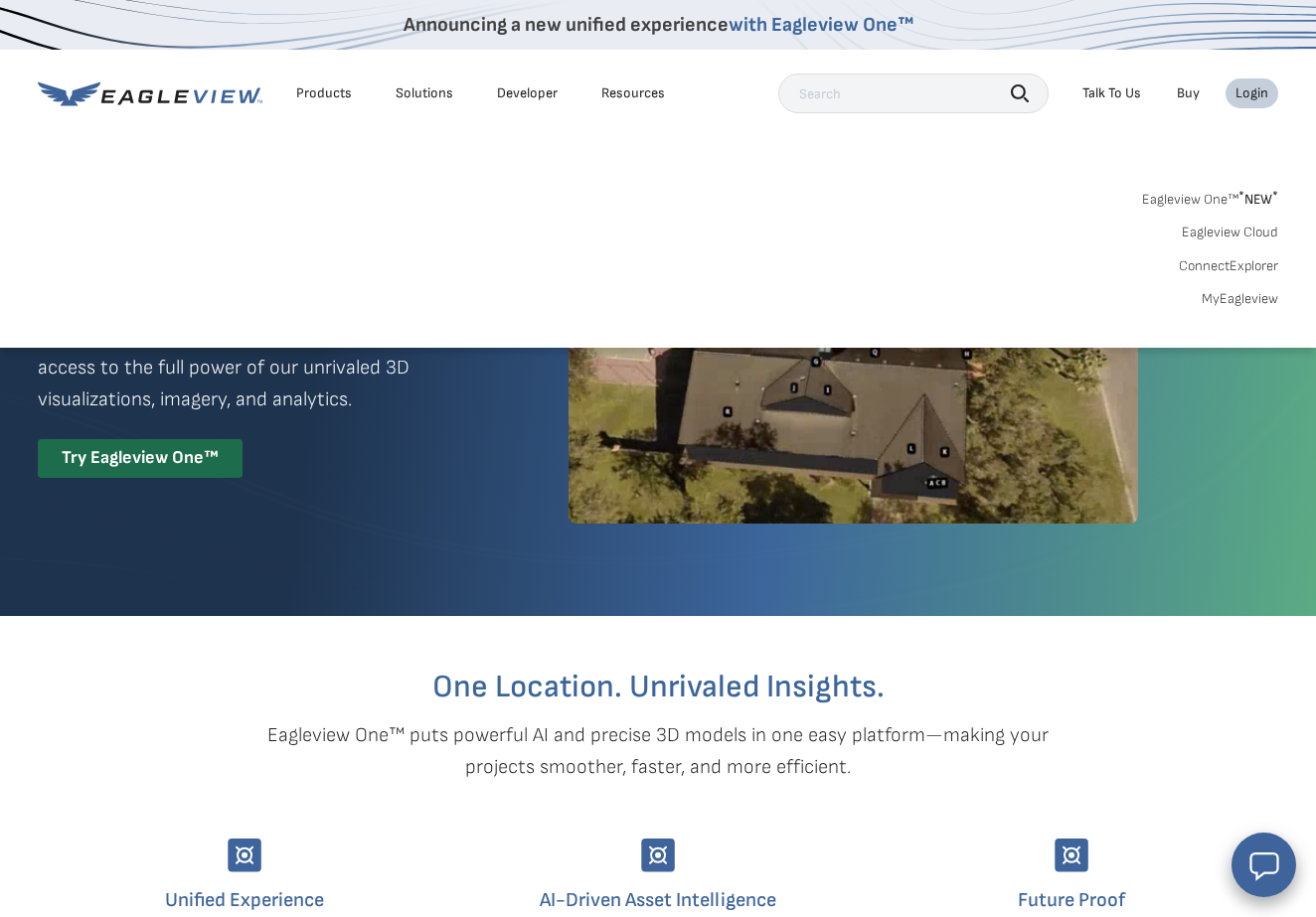 scroll, scrollTop: 2, scrollLeft: 0, axis: vertical 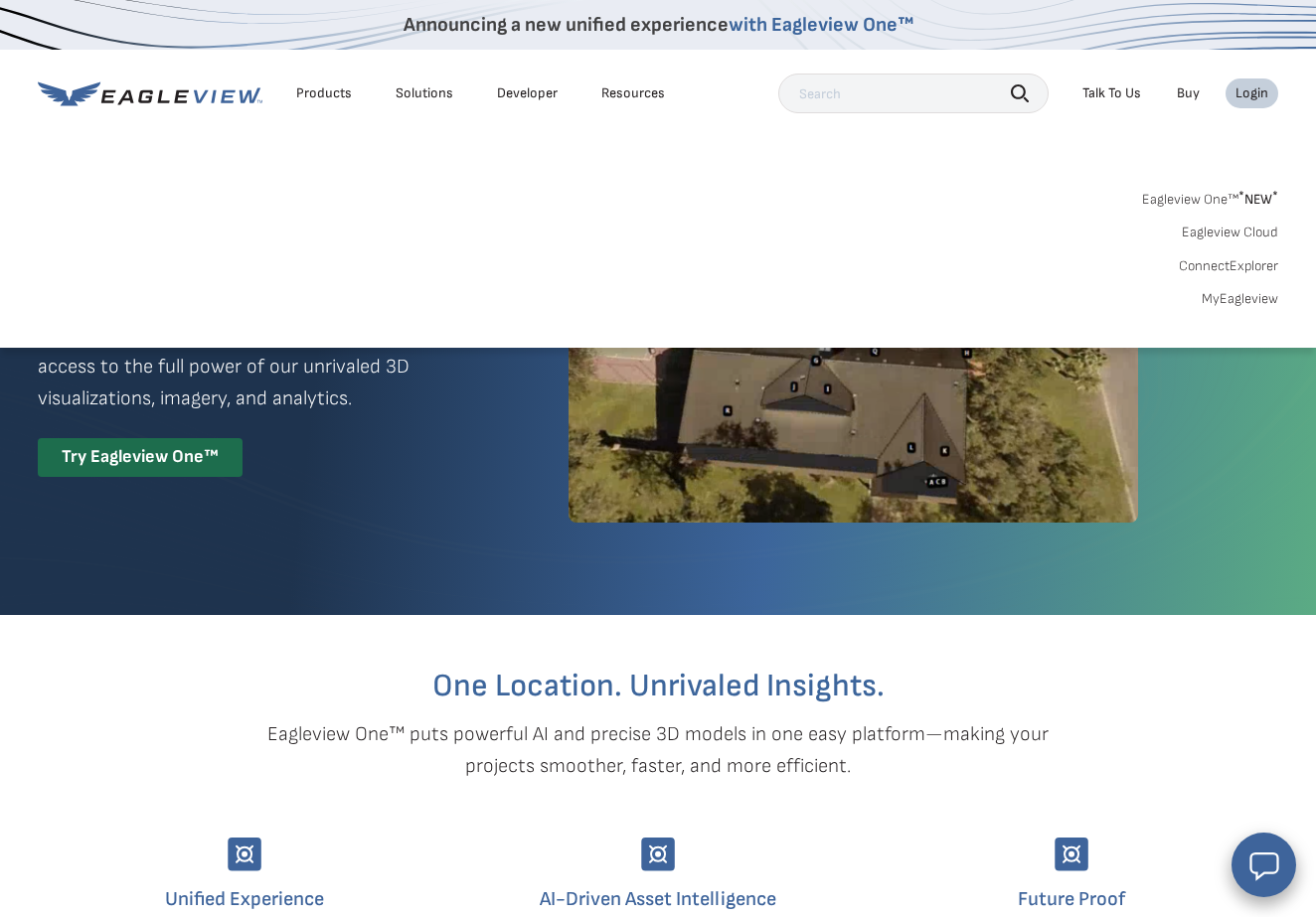 click on "MyEagleview" at bounding box center [1239, 299] 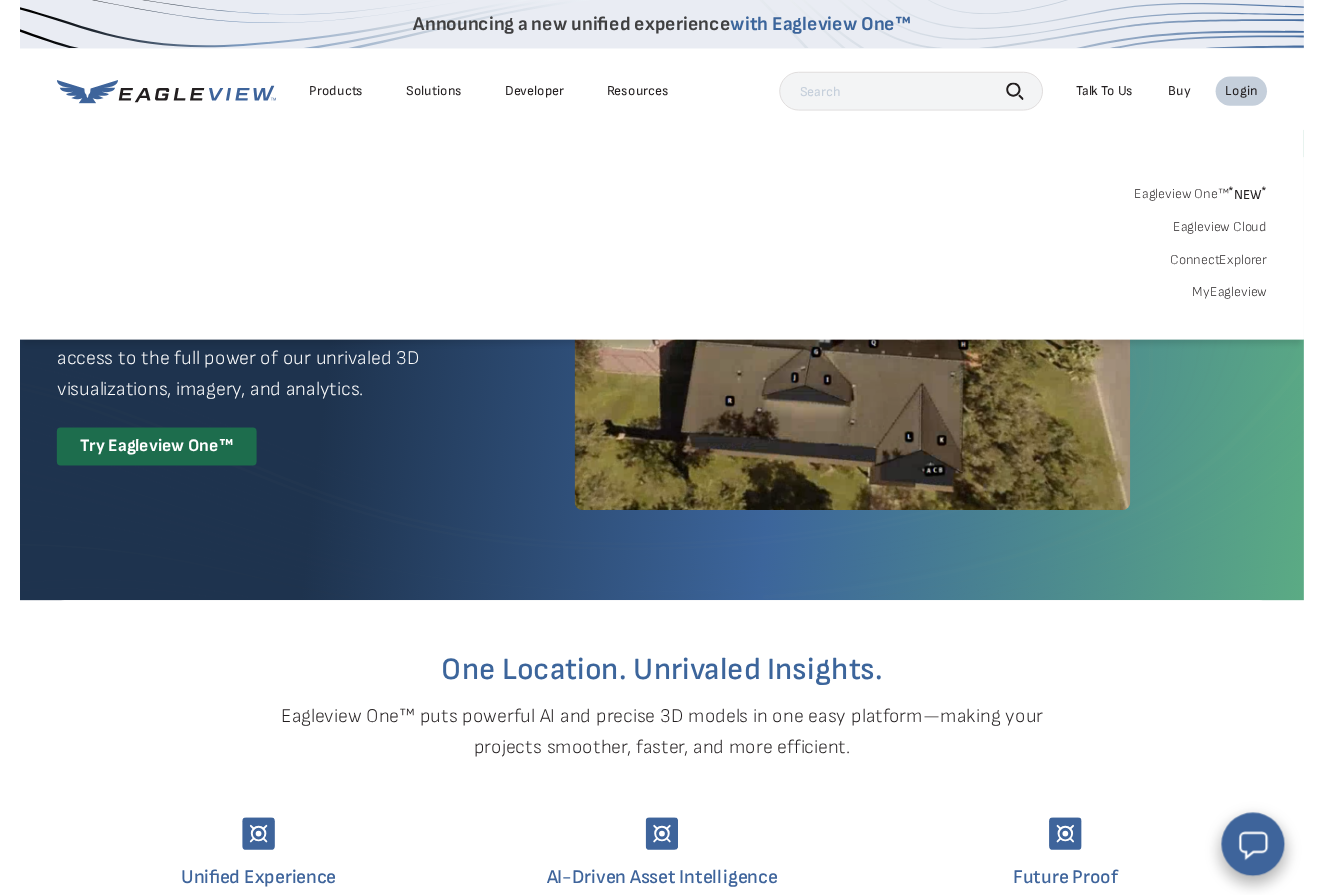 scroll, scrollTop: 0, scrollLeft: 0, axis: both 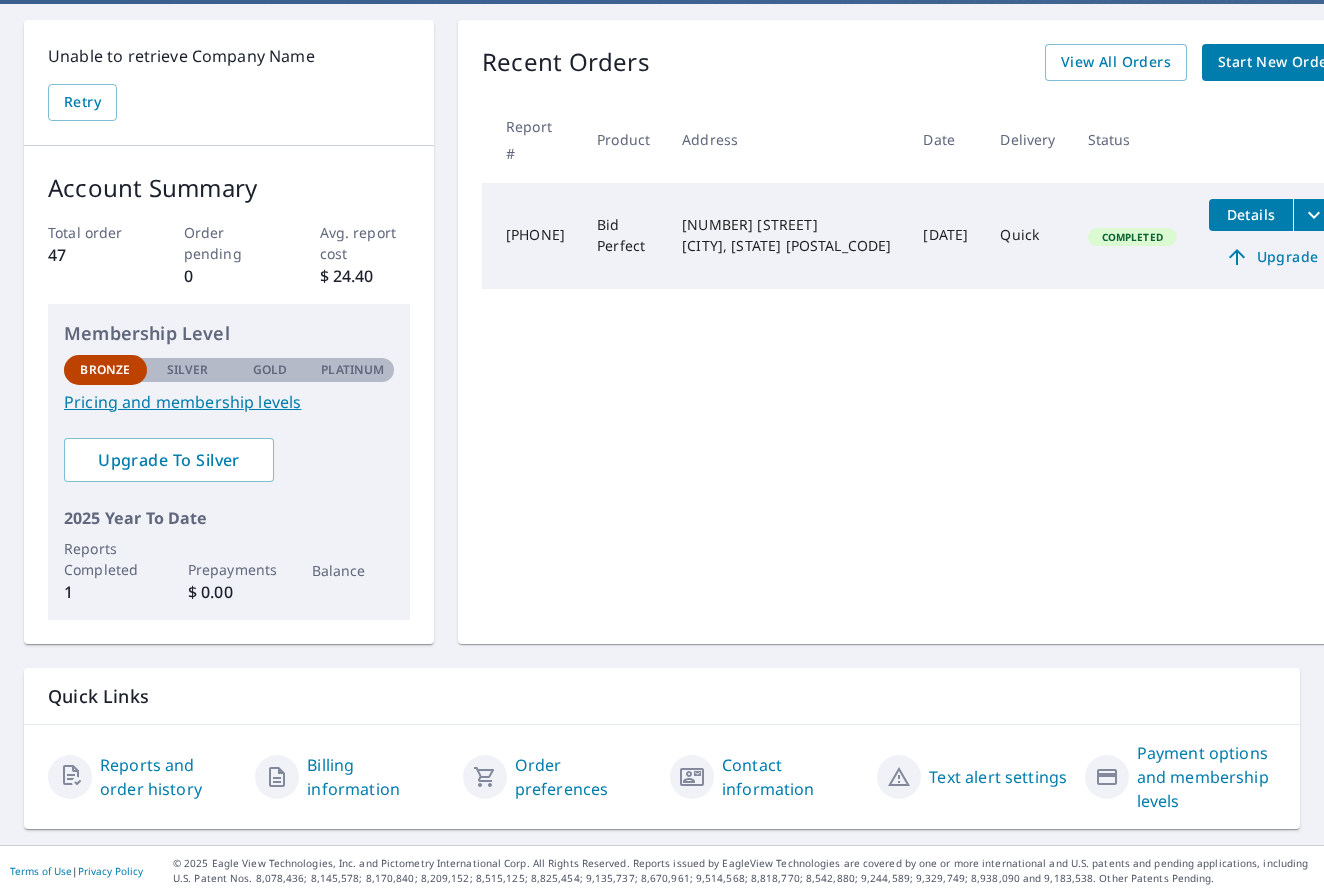 click 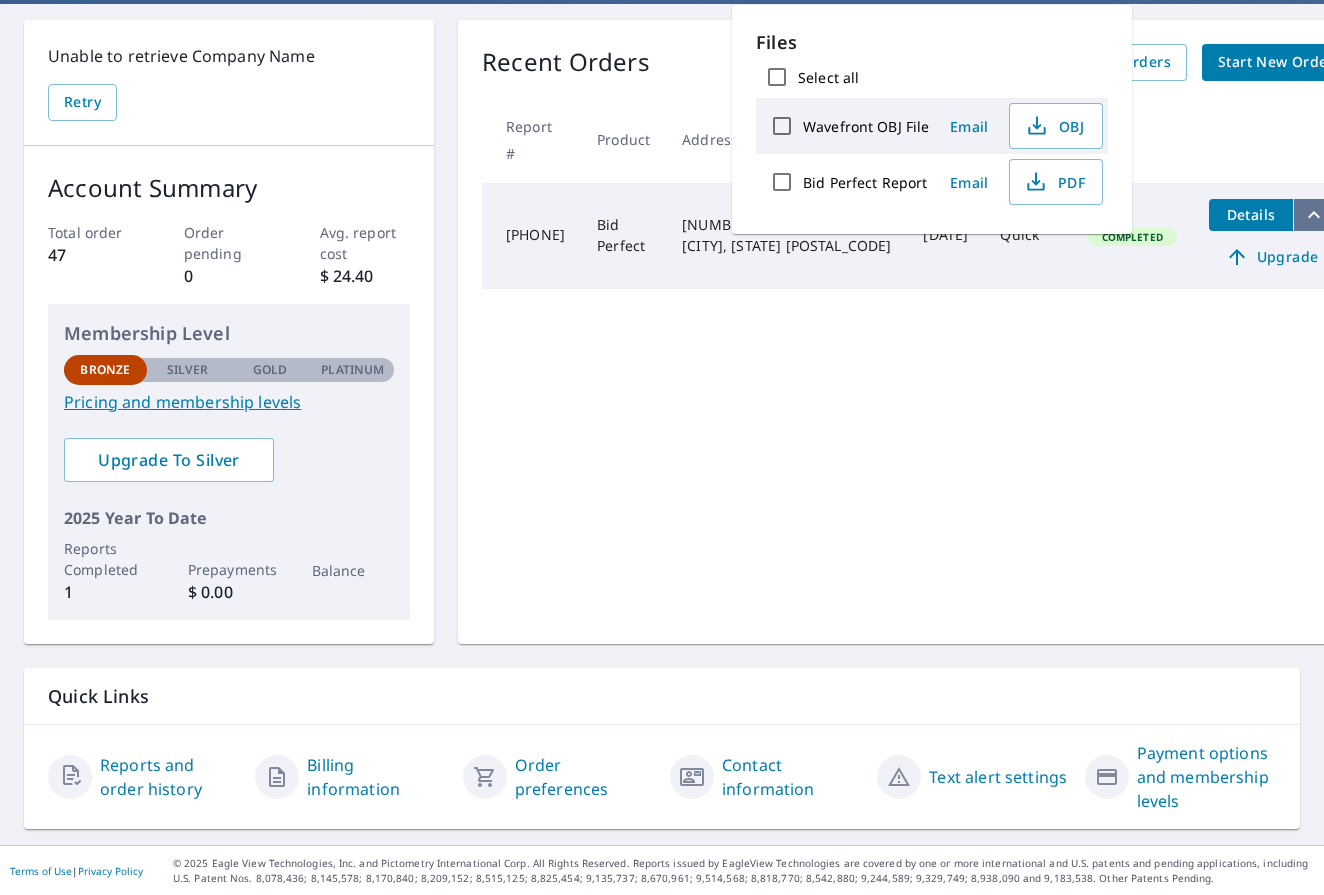 click 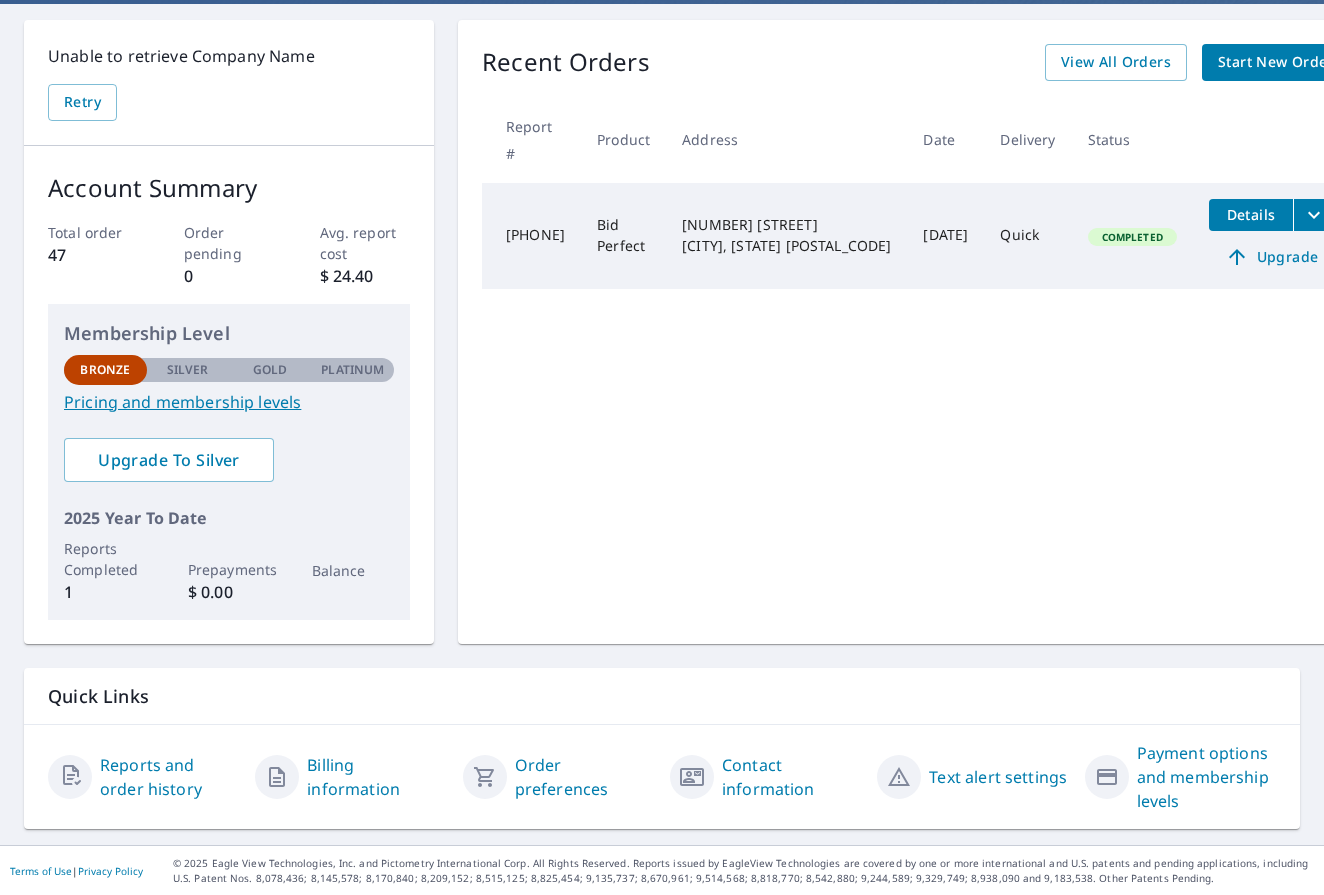 click on "[NUMBER] [STREET]
[CITY], [STATE] [POSTAL_CODE]" at bounding box center (786, 235) 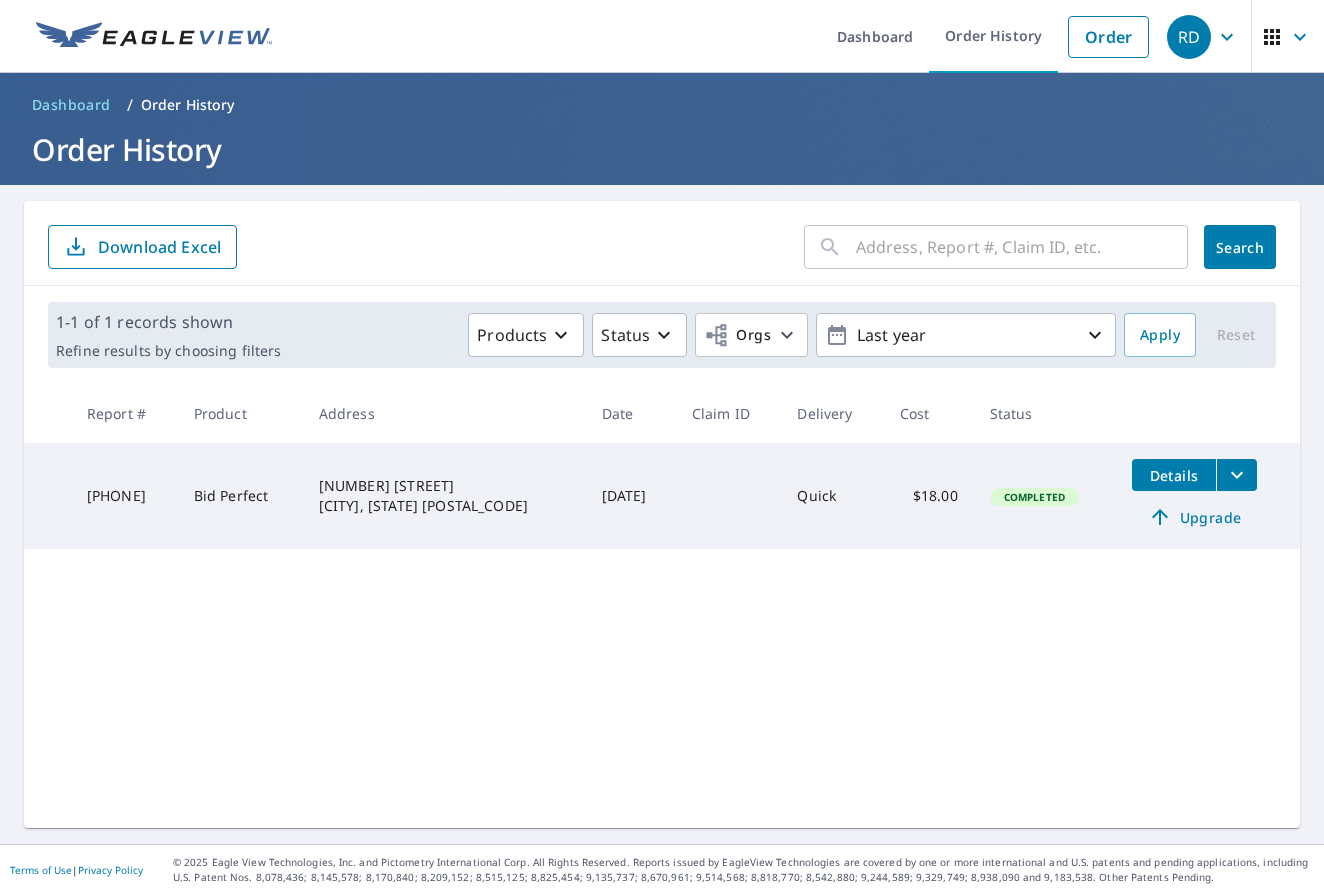 scroll, scrollTop: 0, scrollLeft: 0, axis: both 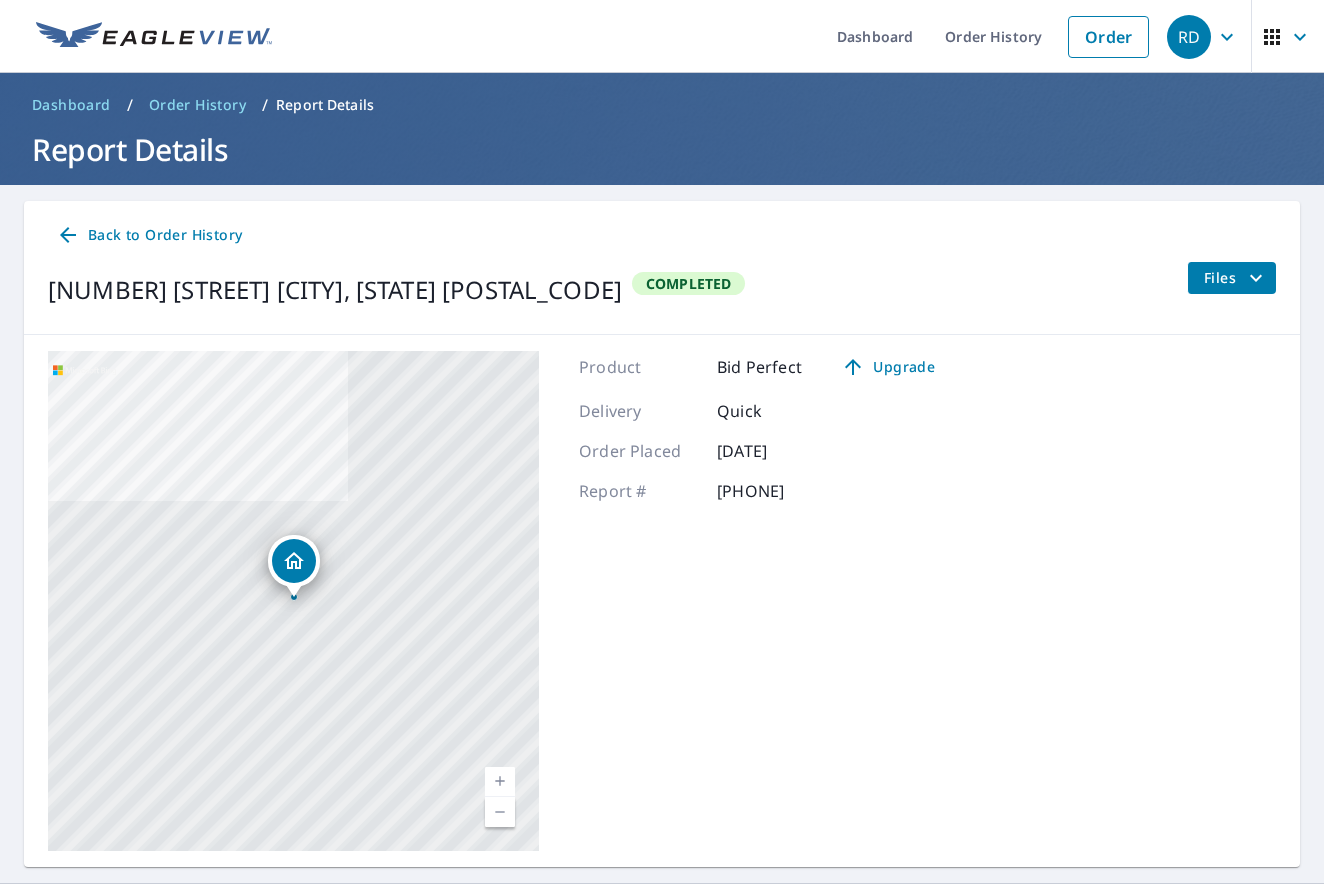 click on "Files" at bounding box center [1236, 278] 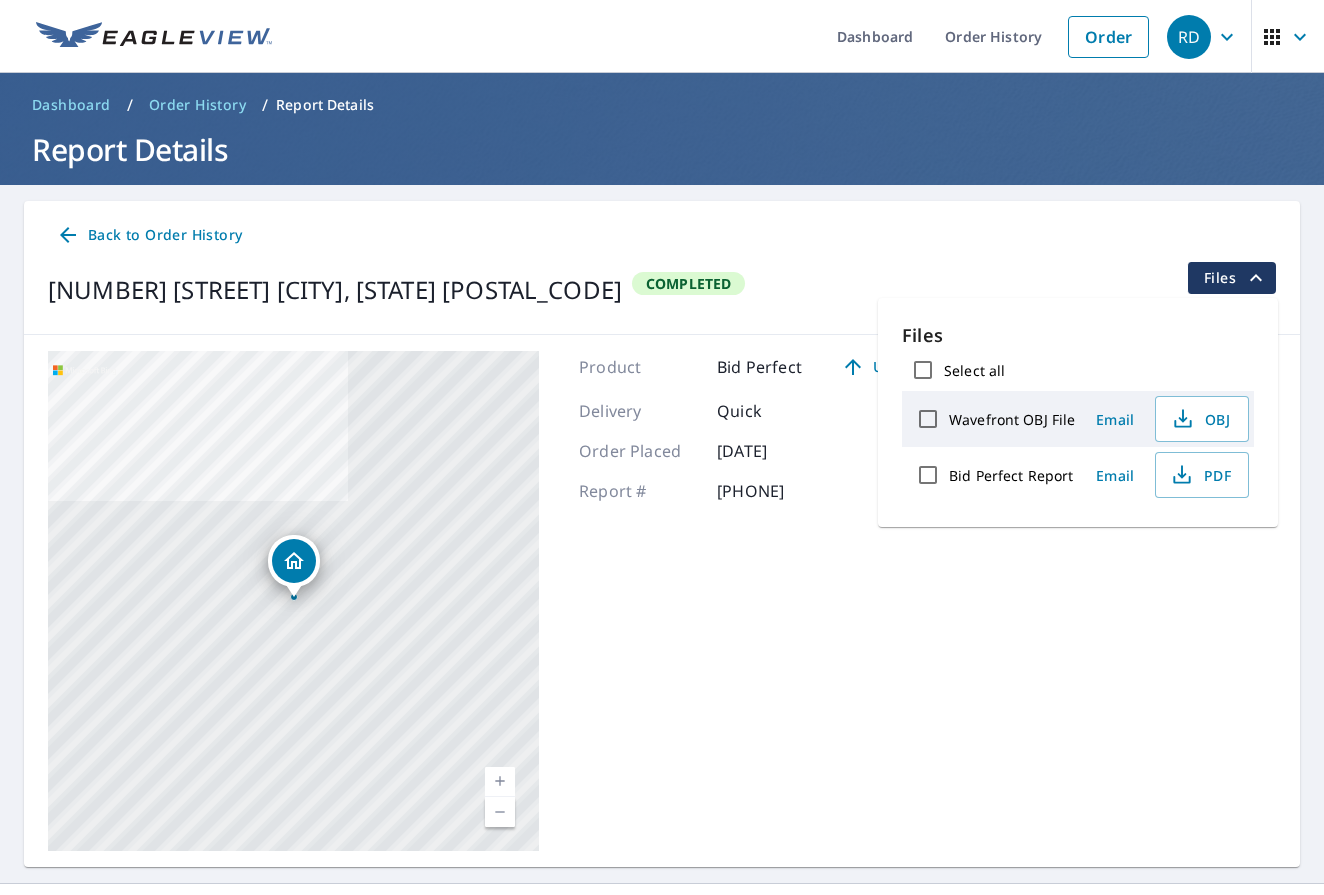 scroll, scrollTop: 1, scrollLeft: 0, axis: vertical 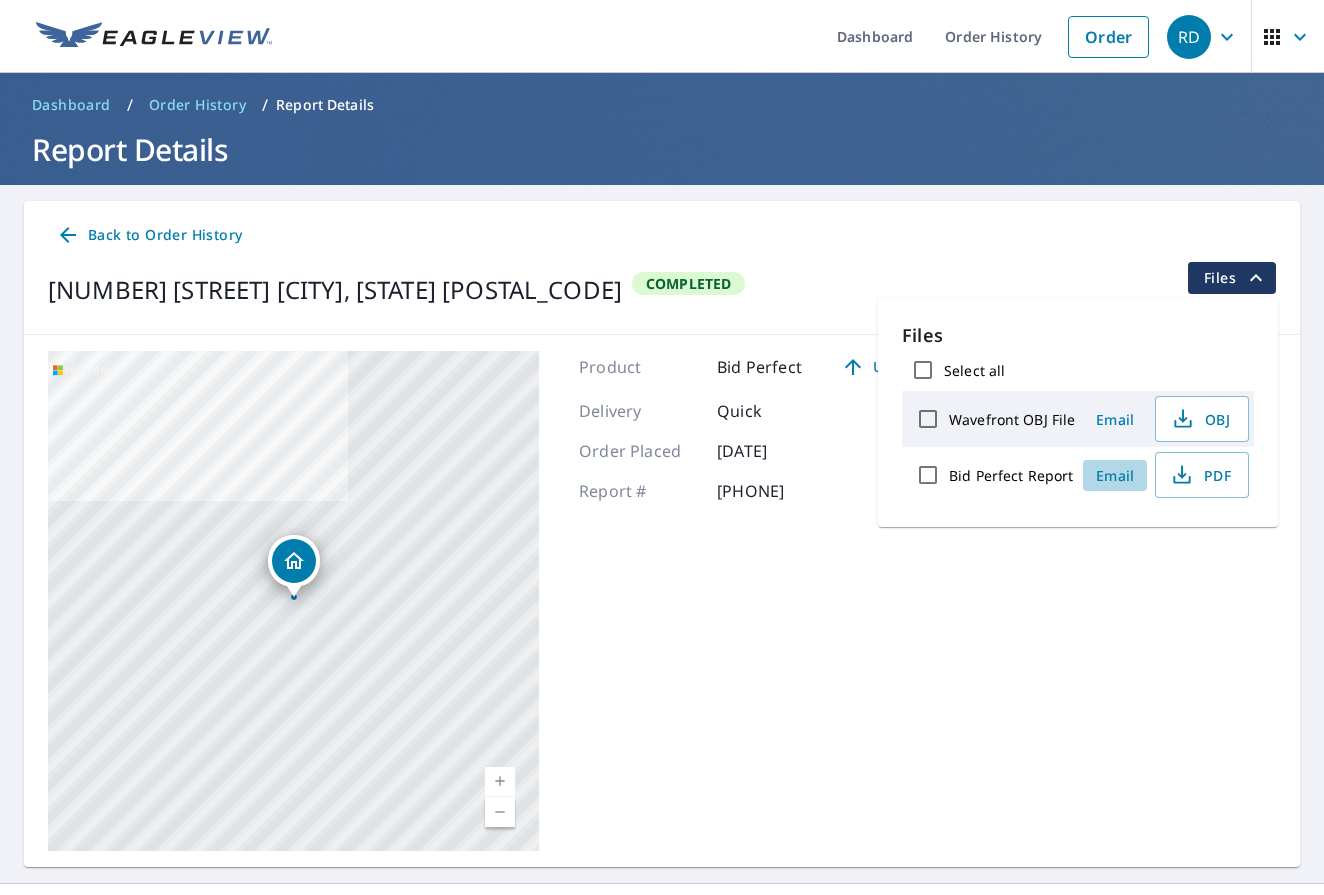 click on "Email" at bounding box center (1115, 475) 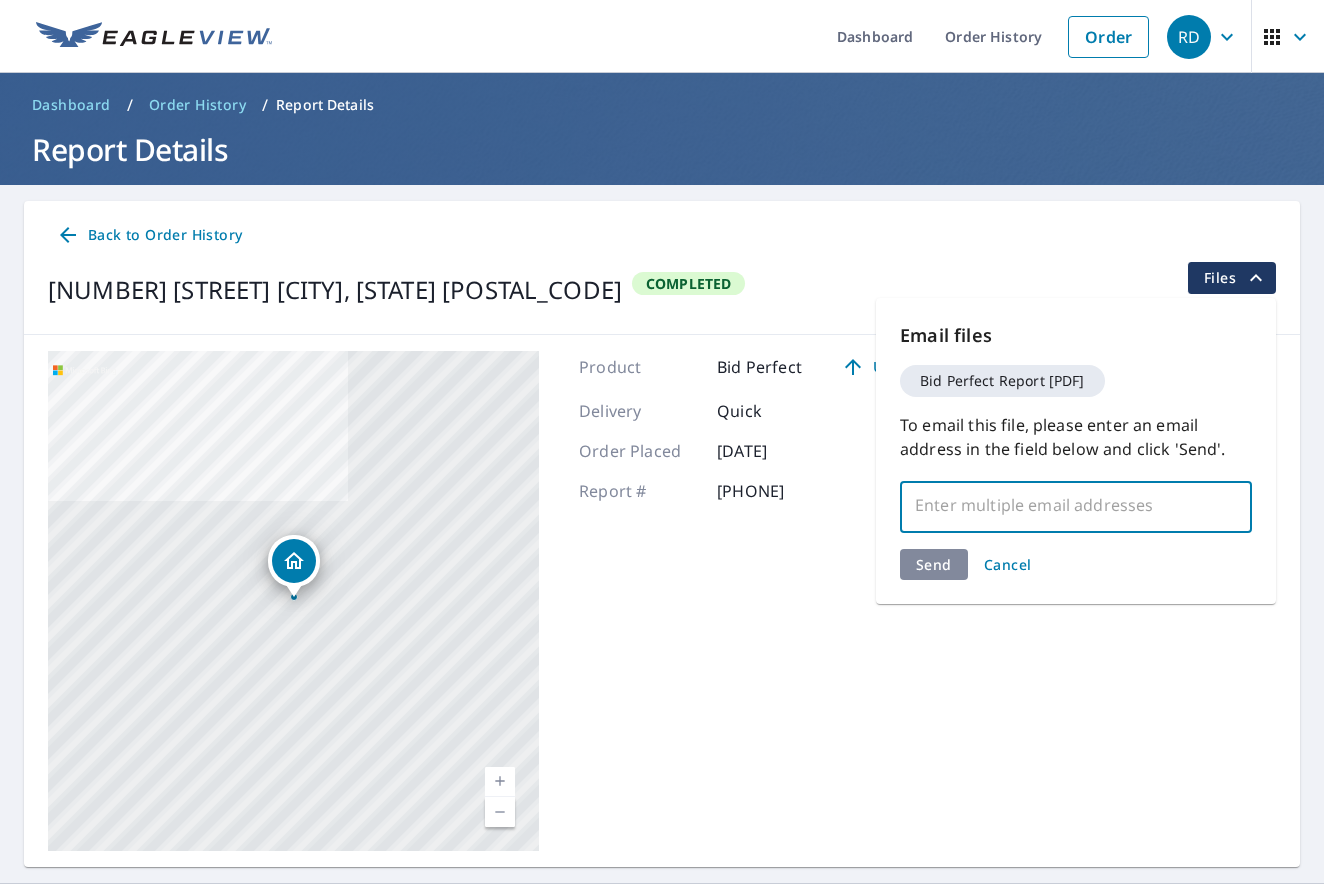click at bounding box center (1061, 505) 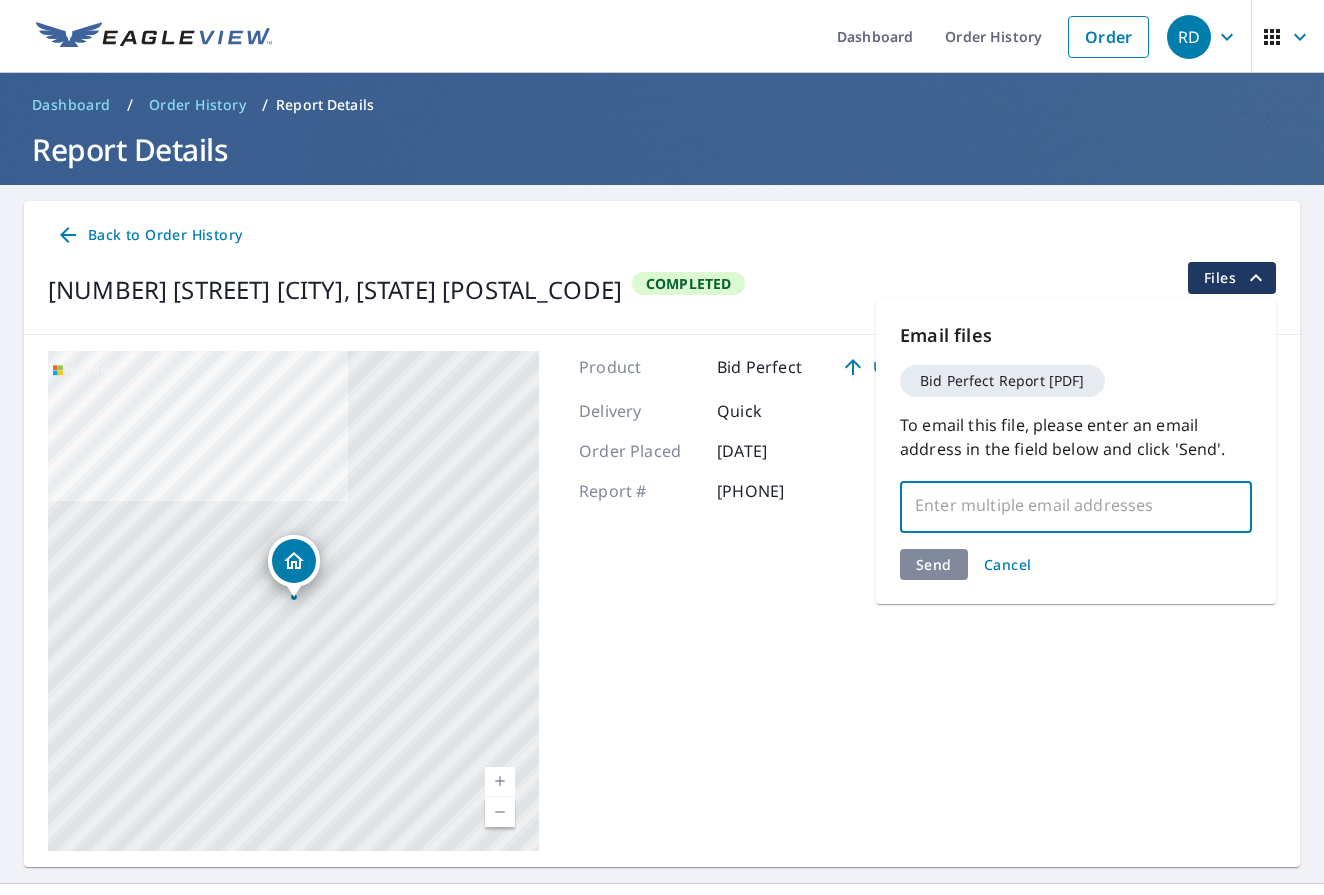scroll, scrollTop: 0, scrollLeft: 0, axis: both 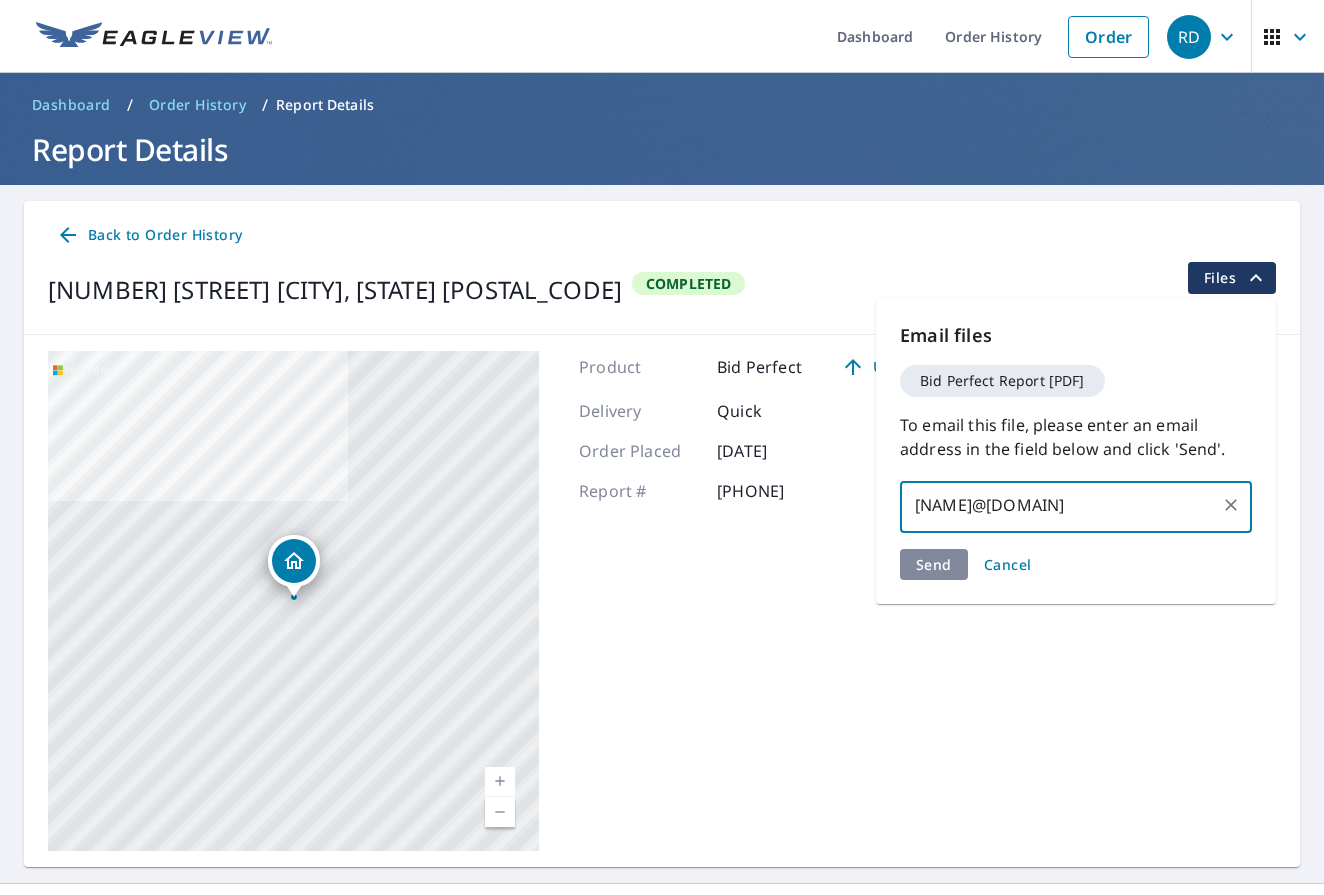 type on "[NAME]@[DOMAIN]" 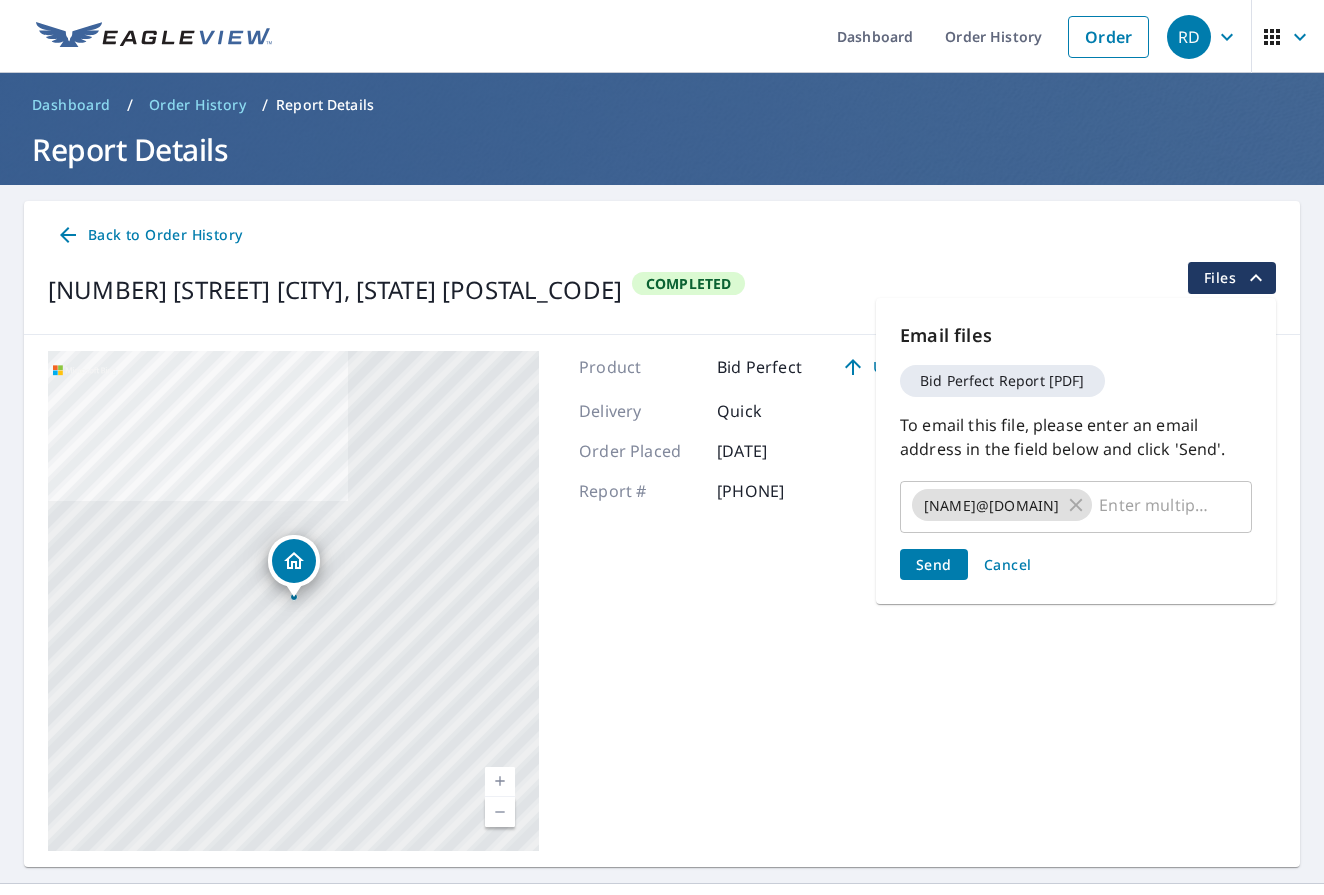 click on "Send Cancel" at bounding box center [1076, 564] 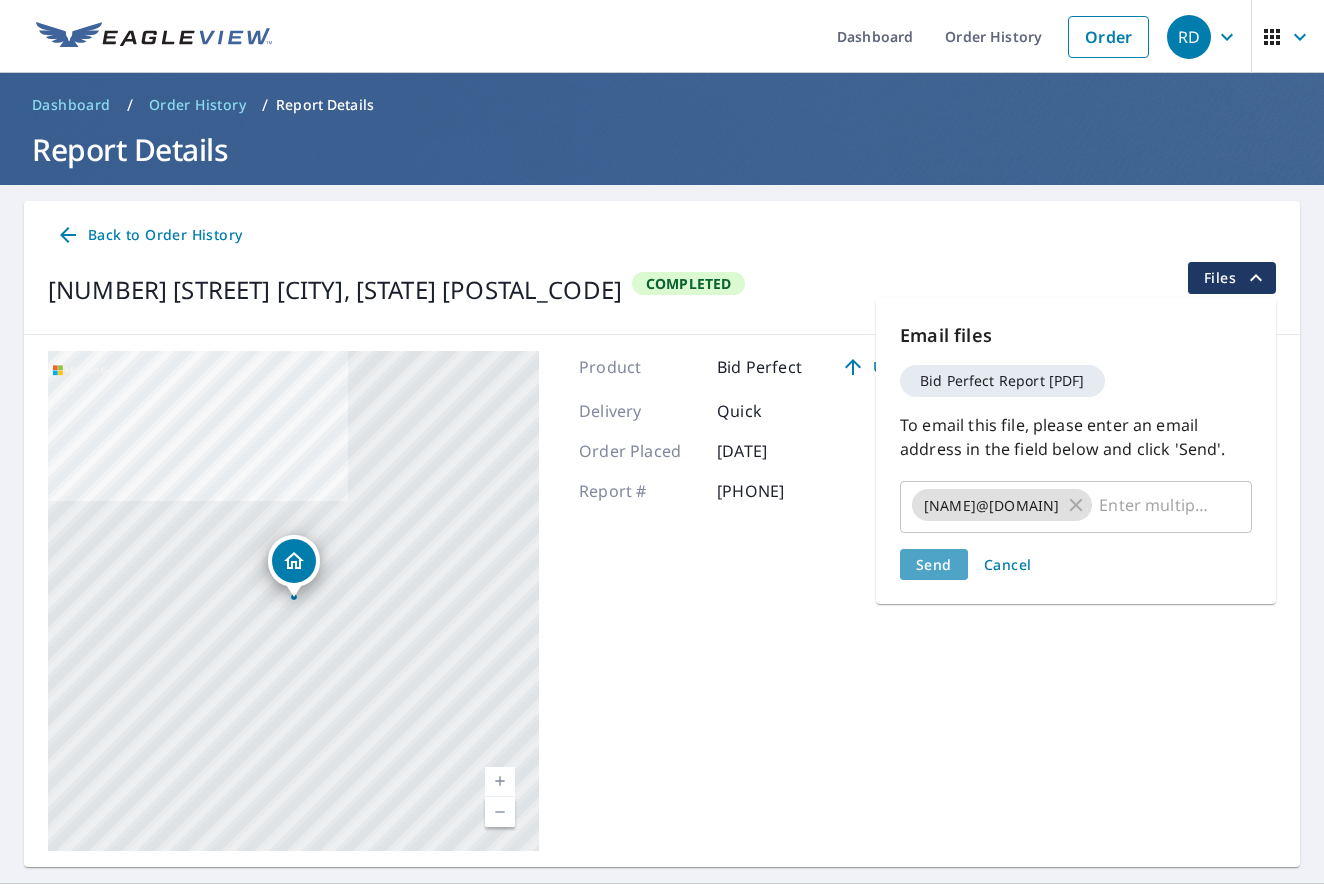 click on "Send" at bounding box center (934, 564) 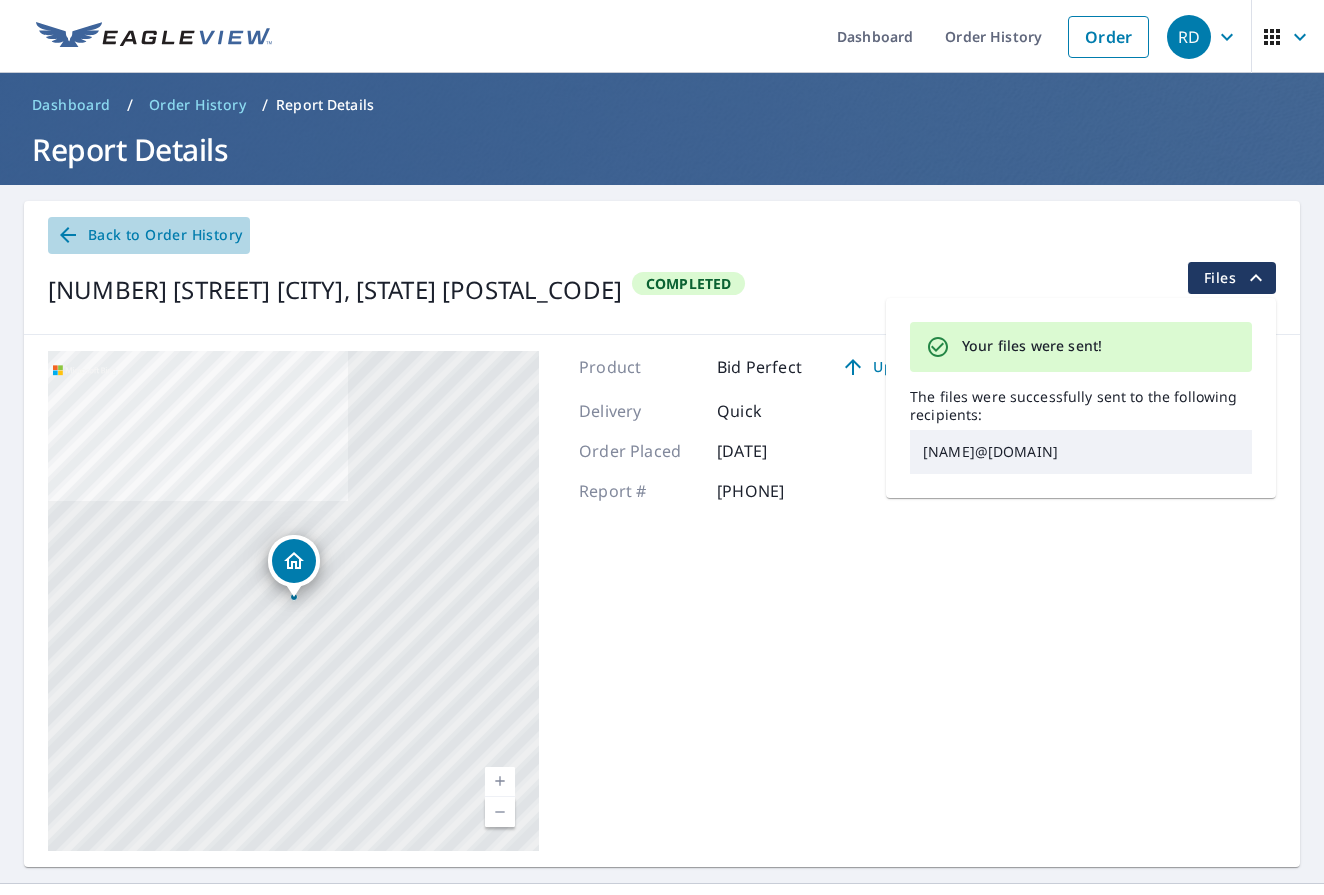 click on "Back to Order History" at bounding box center (149, 235) 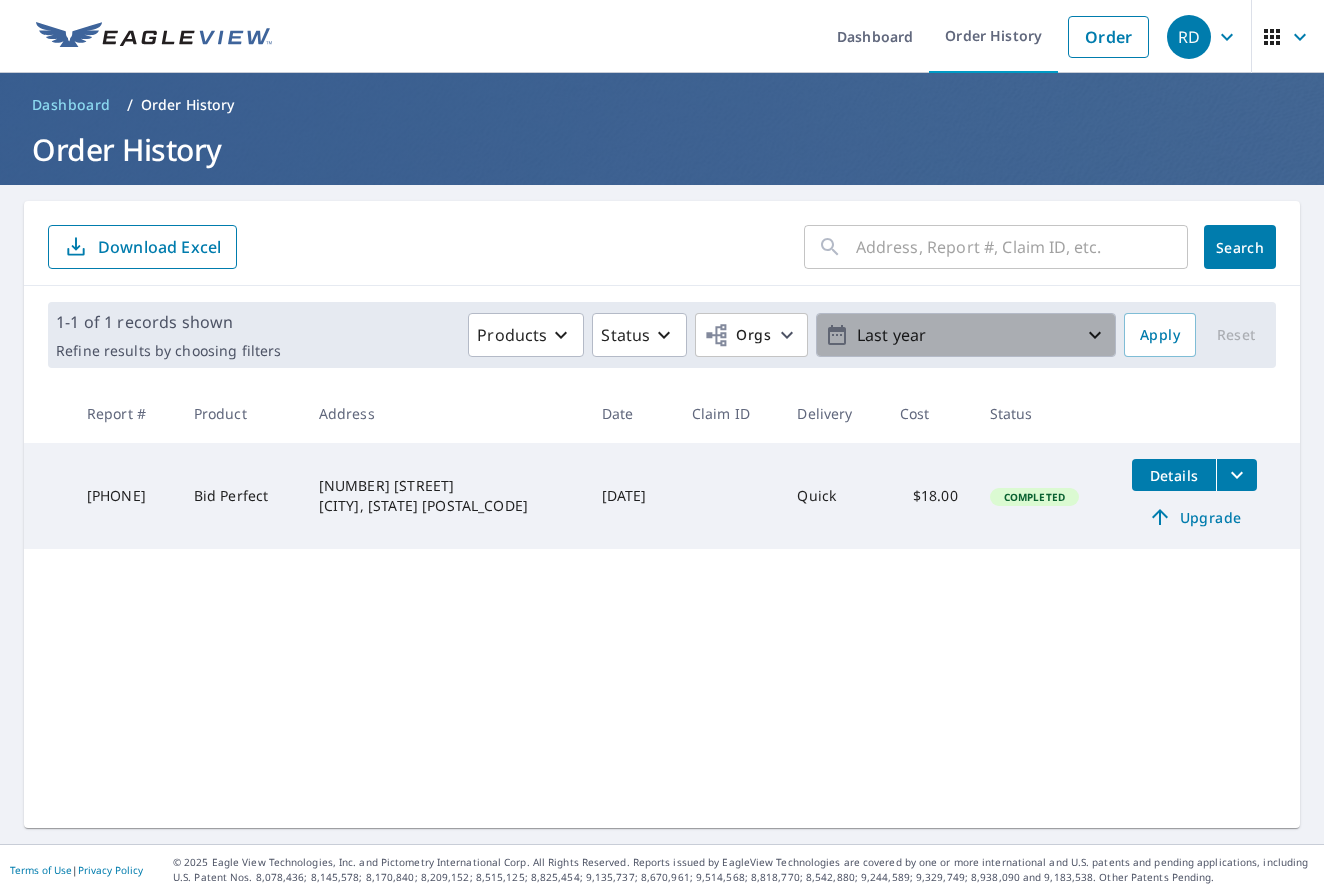 click 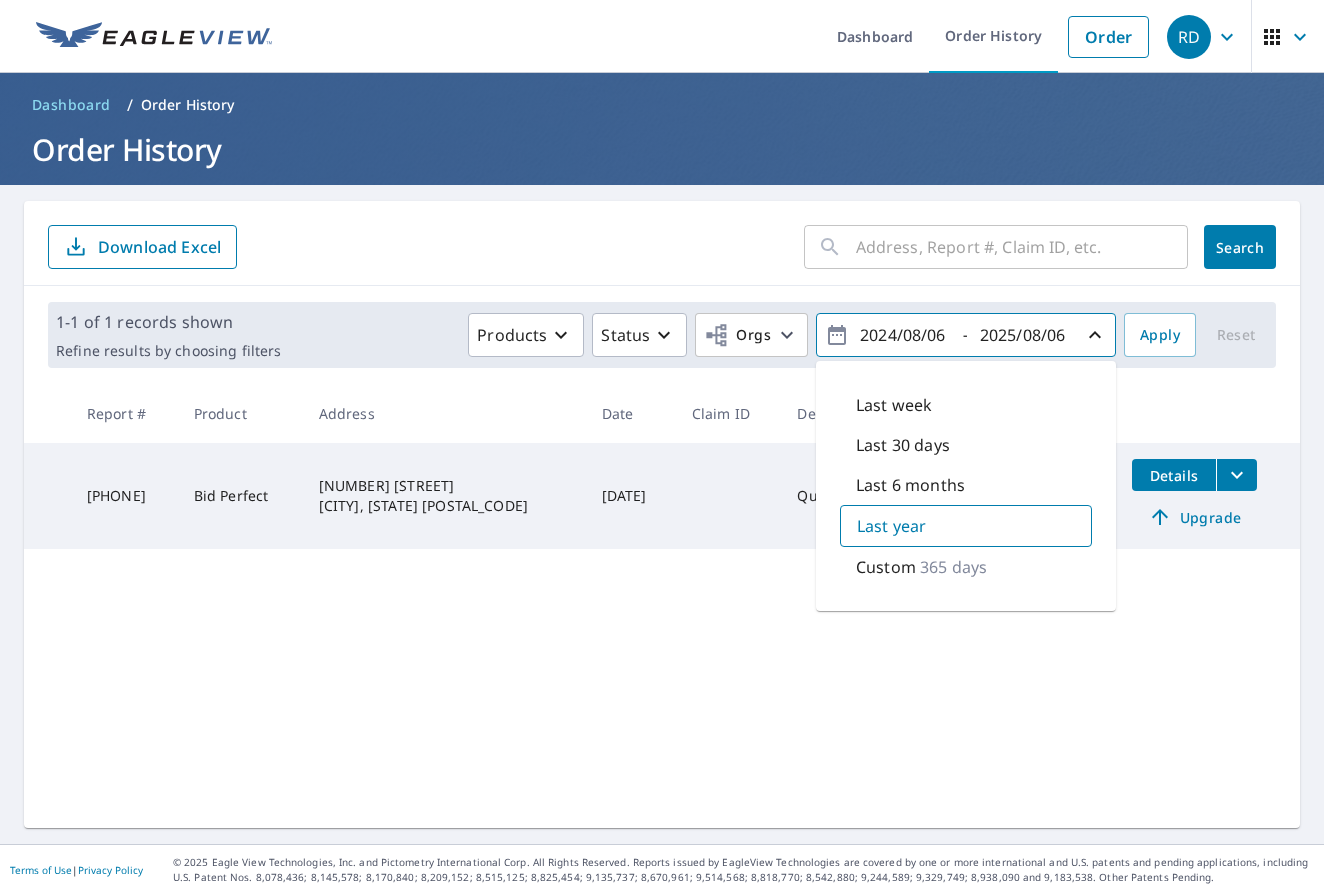 click 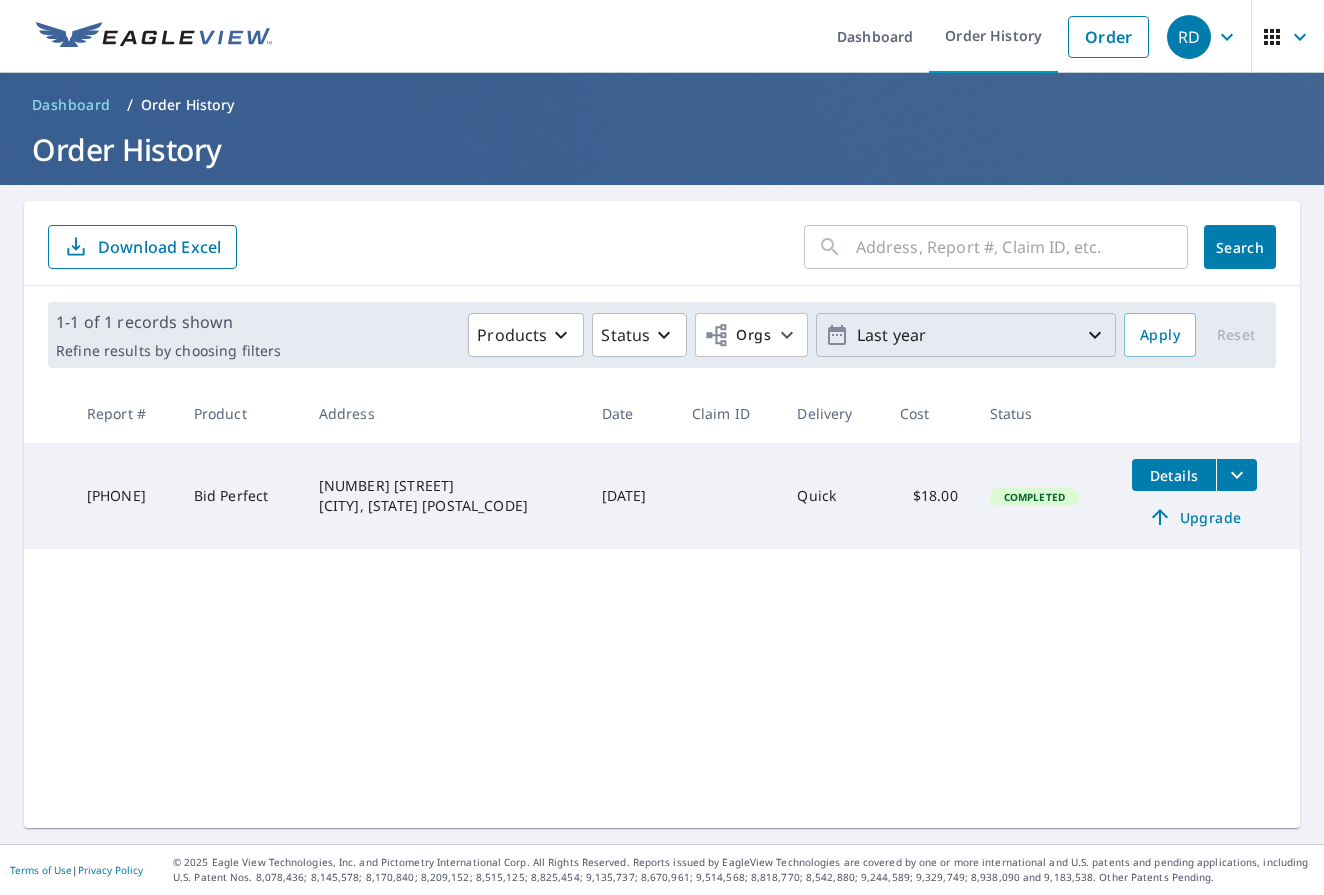 click 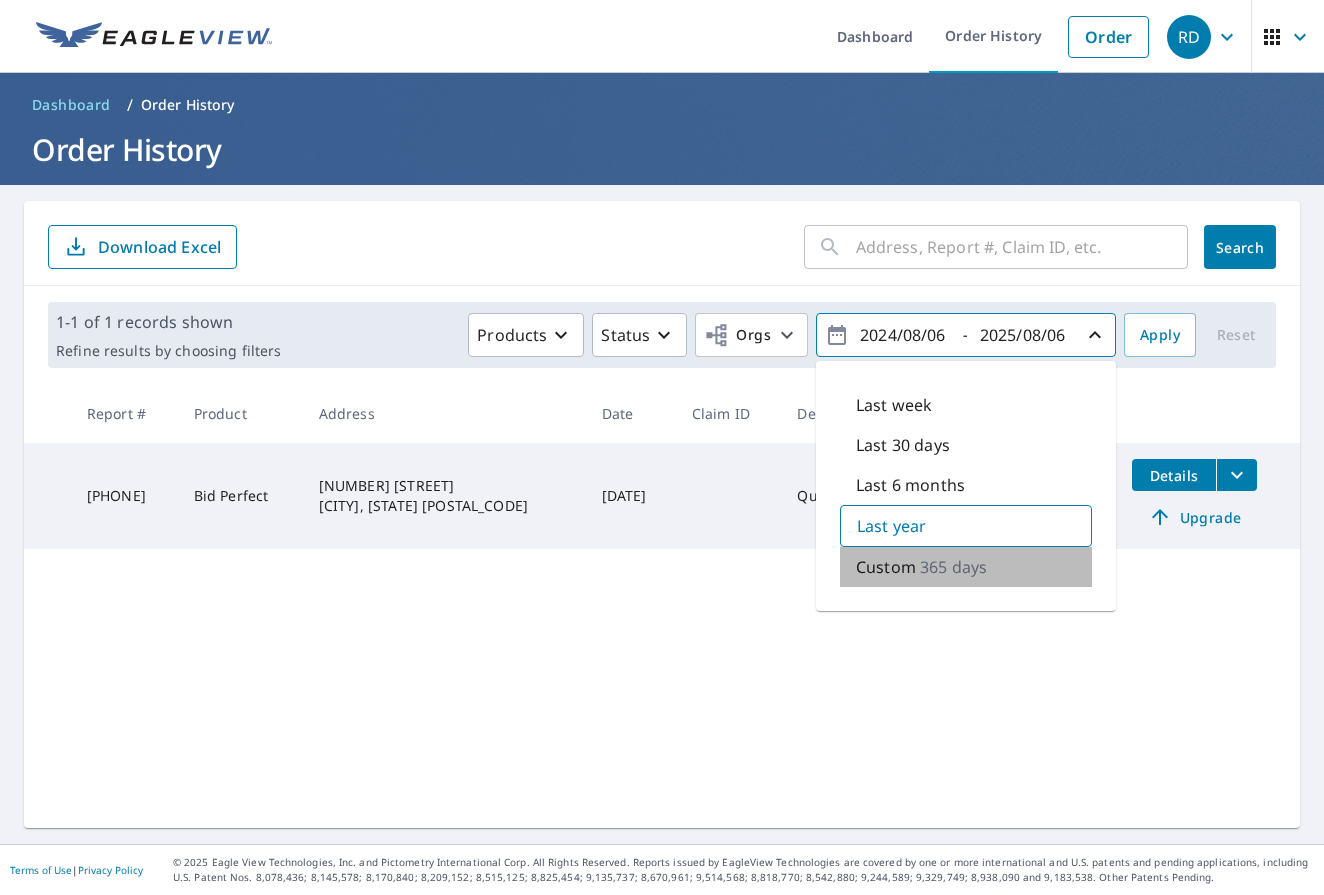click on "Custom" at bounding box center (886, 567) 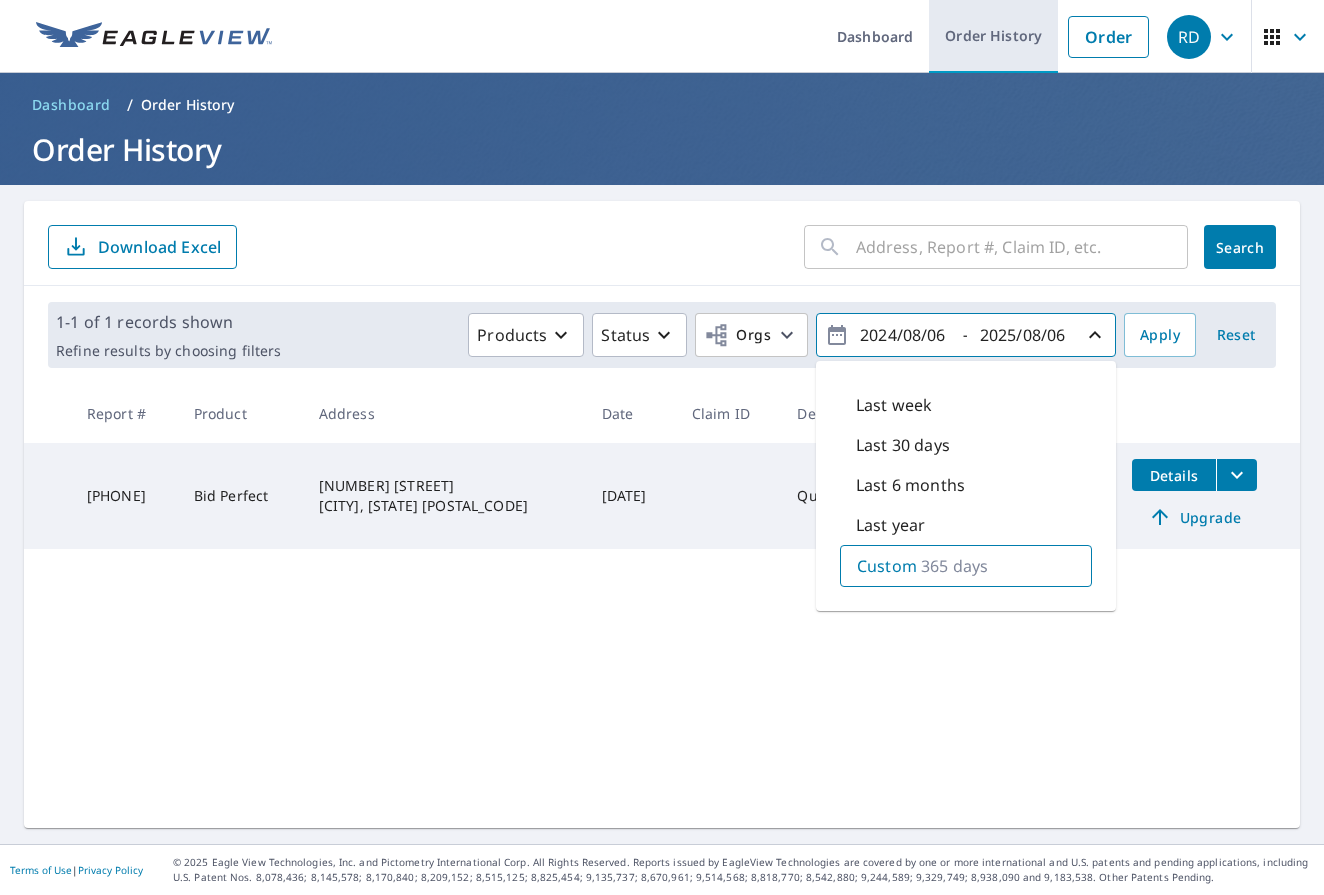 click on "Order History" at bounding box center (993, 36) 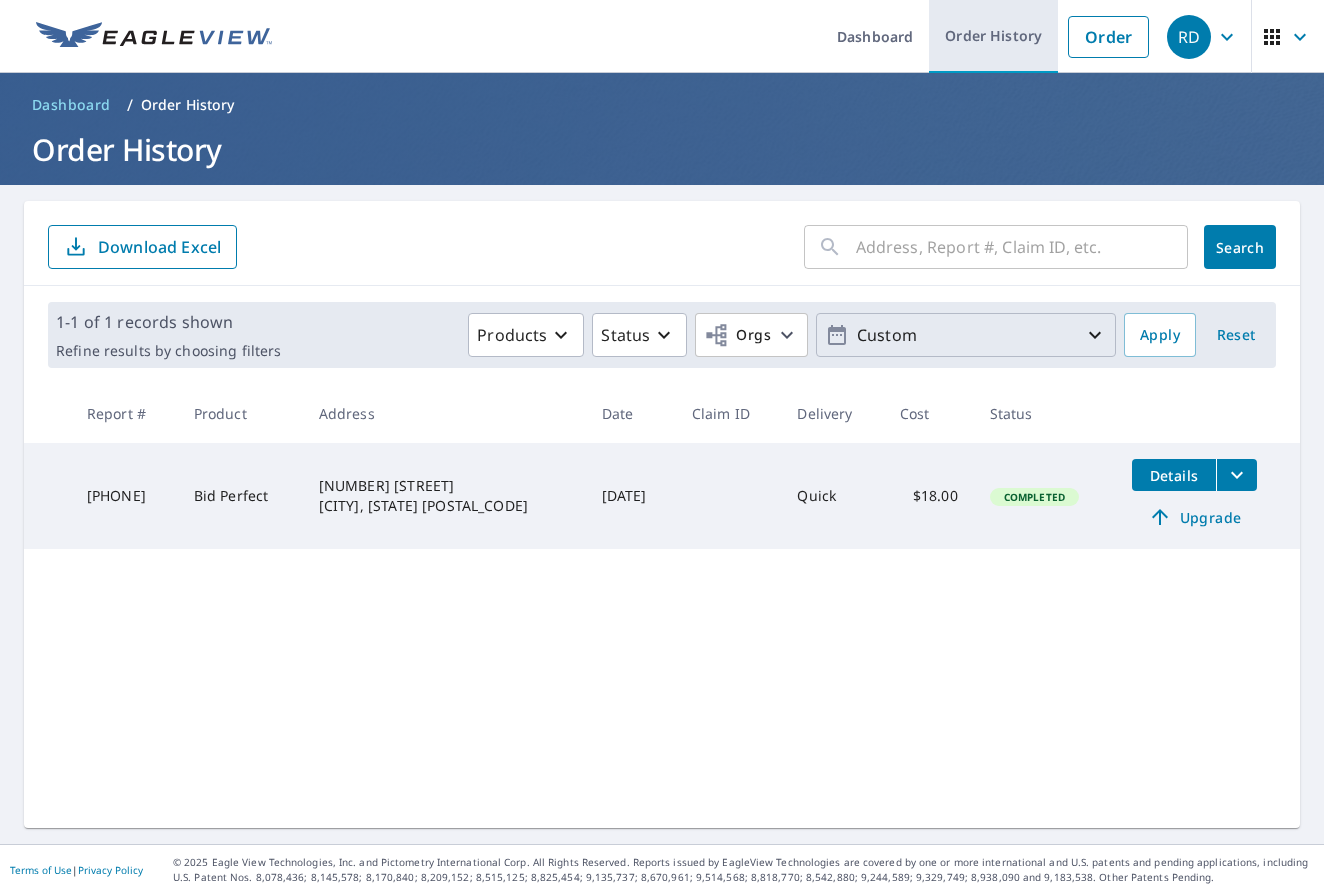 click on "Order History" at bounding box center (993, 36) 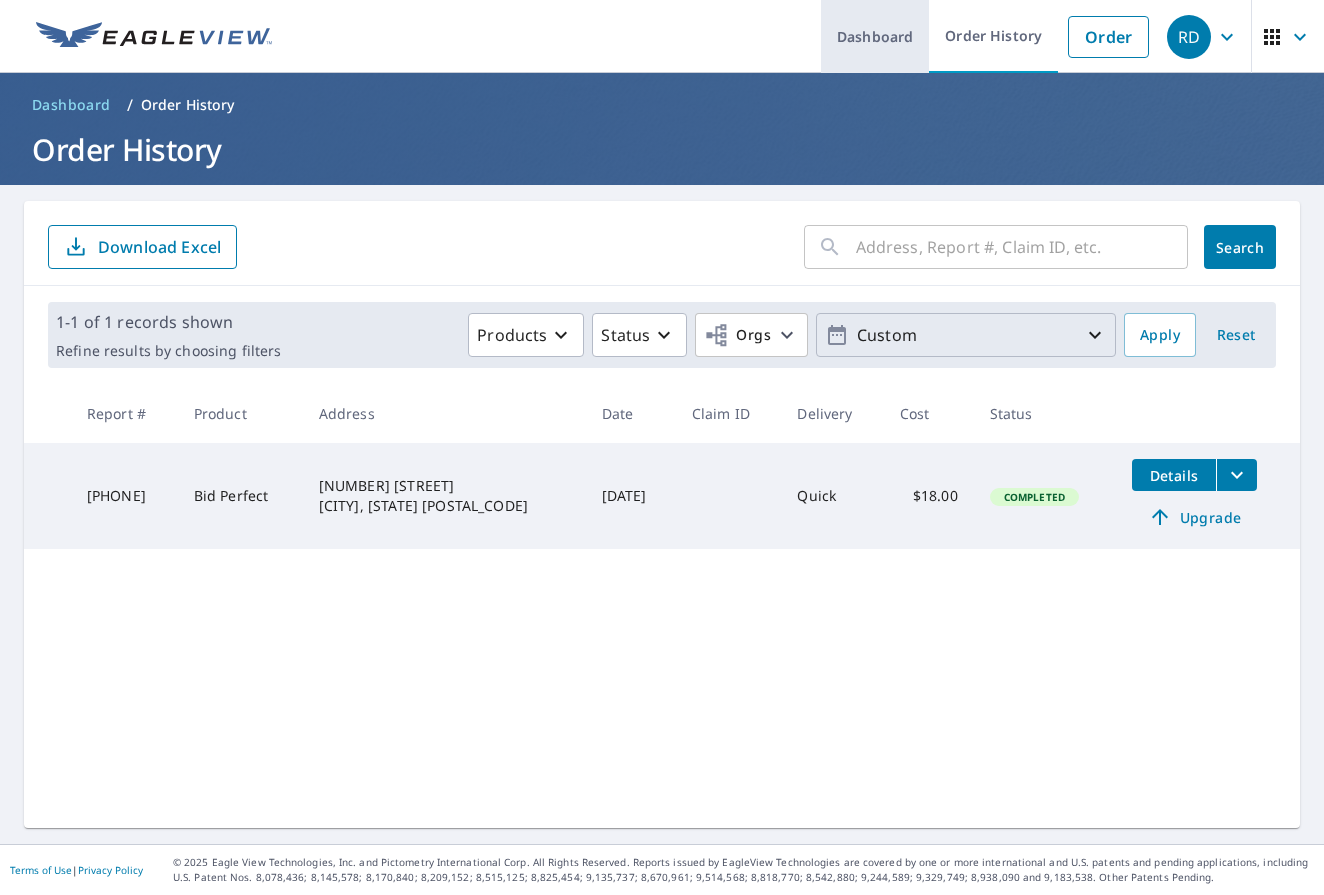 click on "Dashboard" at bounding box center [875, 36] 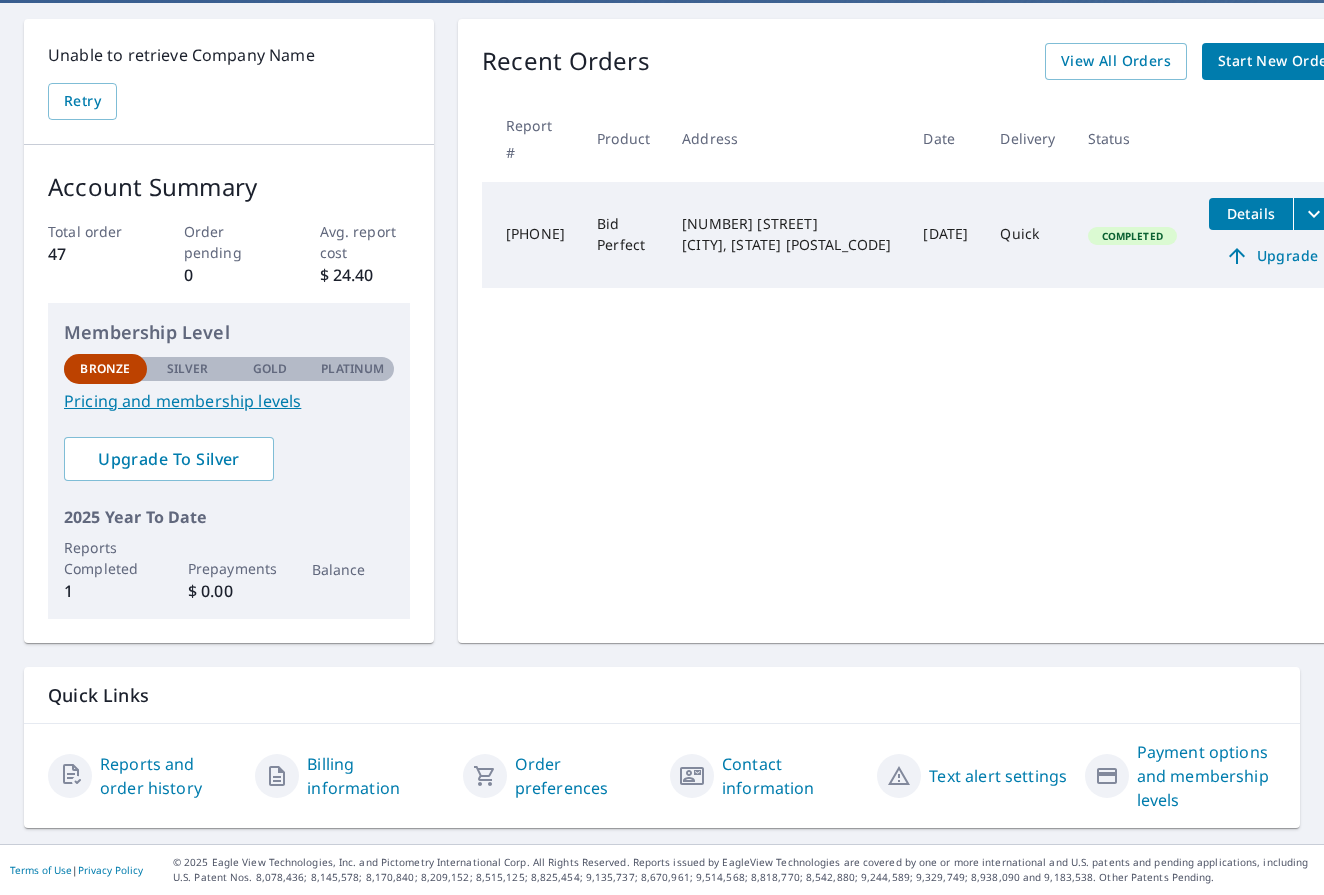 scroll, scrollTop: 181, scrollLeft: 0, axis: vertical 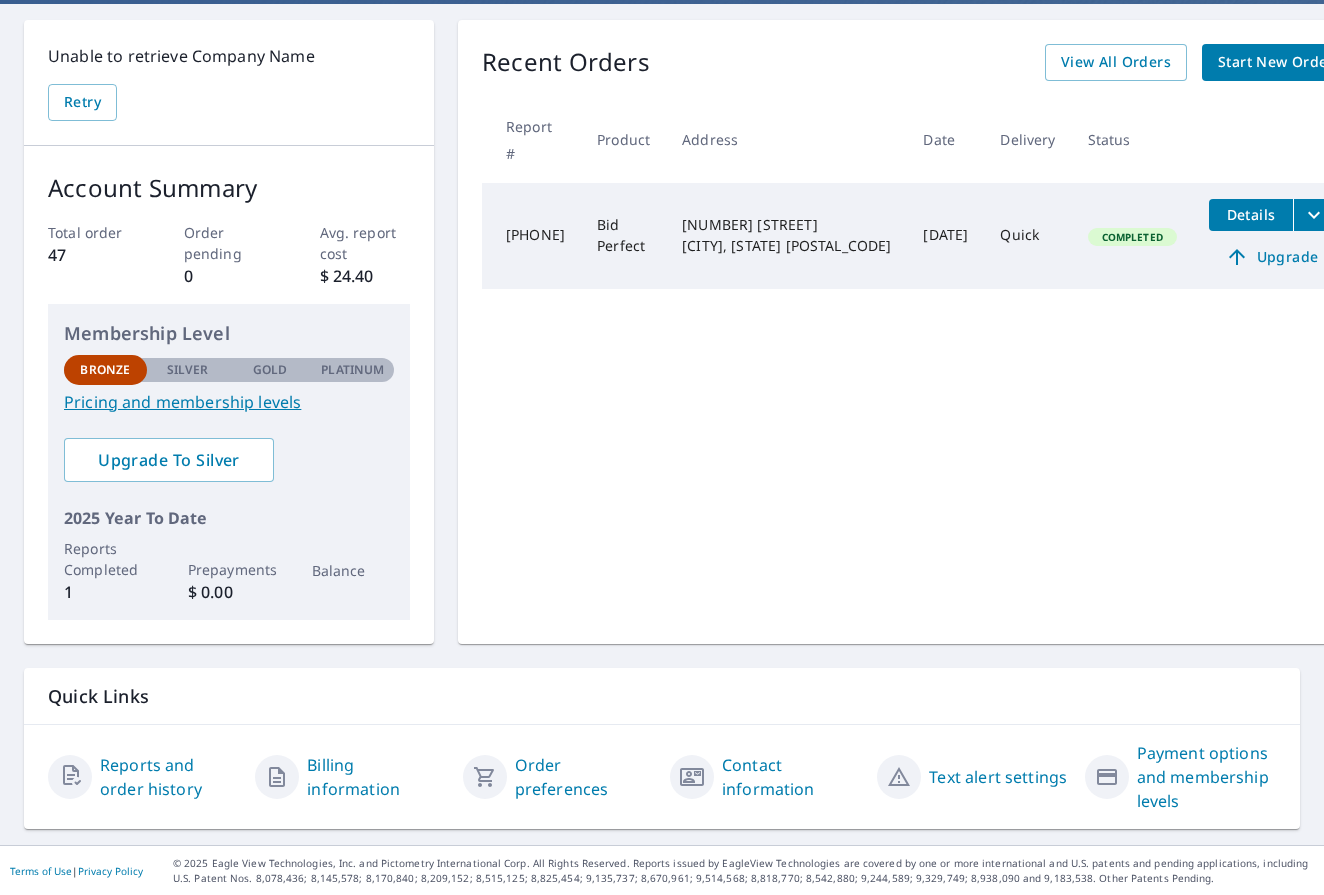 click on "Reports and order history" at bounding box center (169, 777) 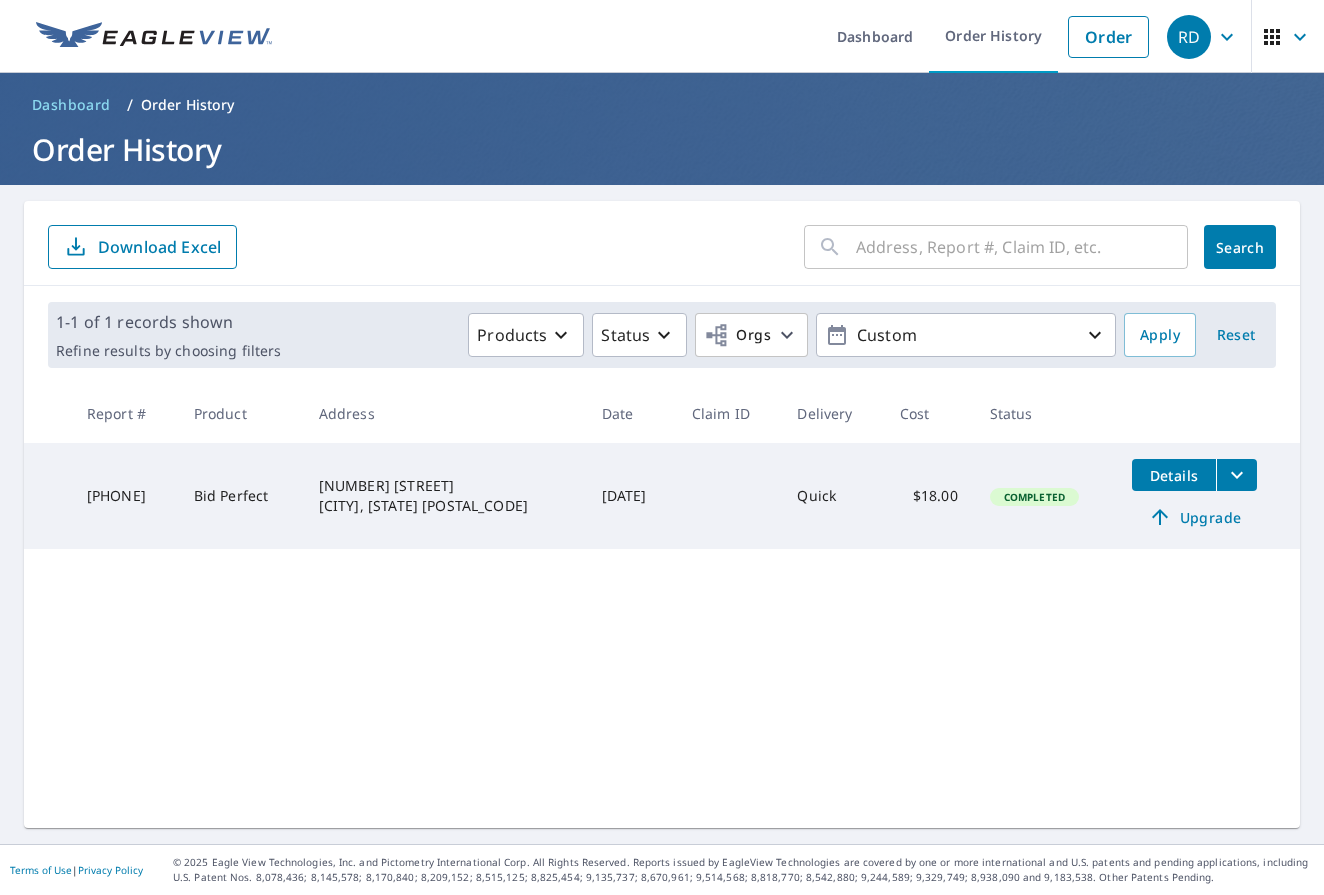 scroll, scrollTop: 0, scrollLeft: 0, axis: both 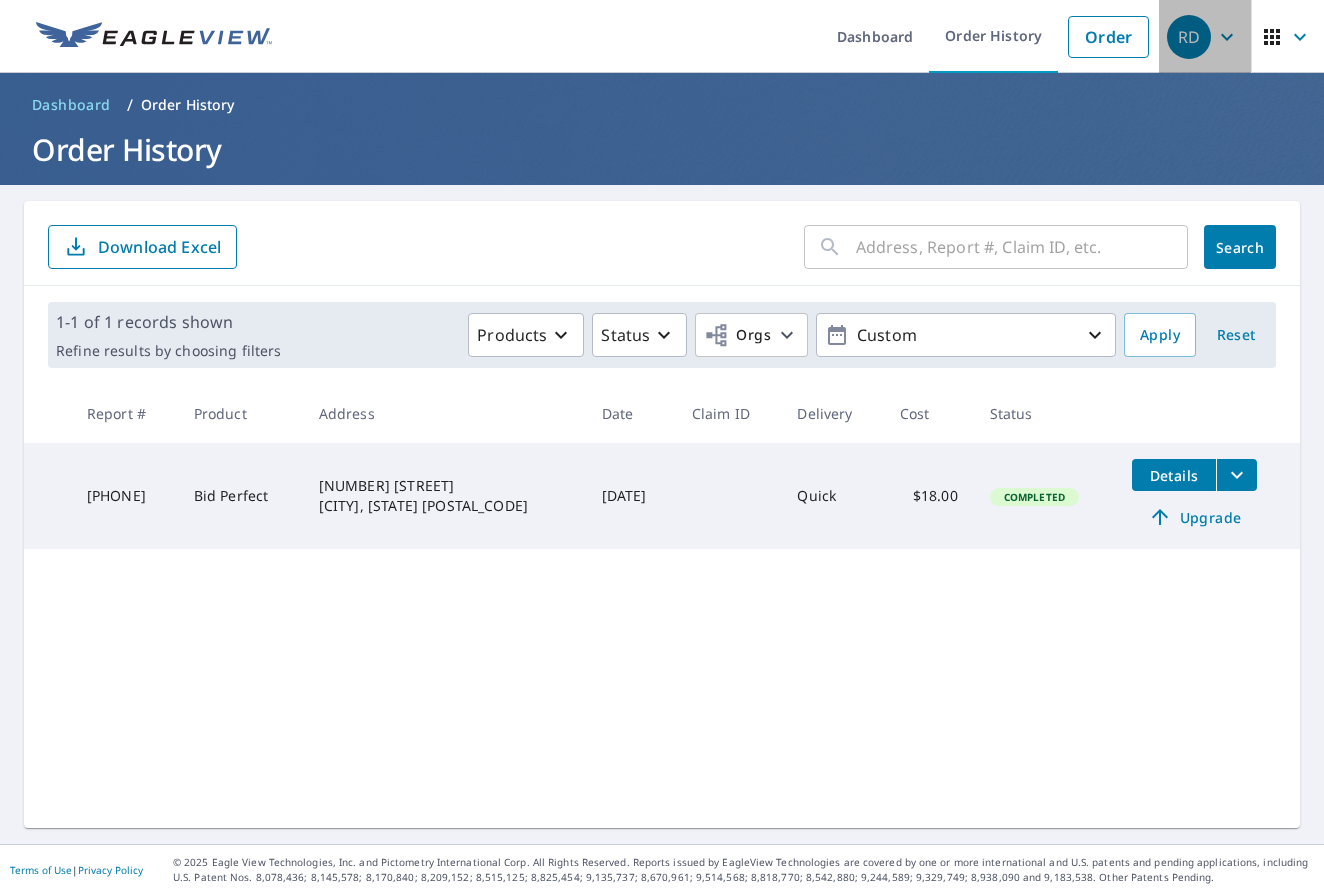 click on "RD" at bounding box center [1189, 37] 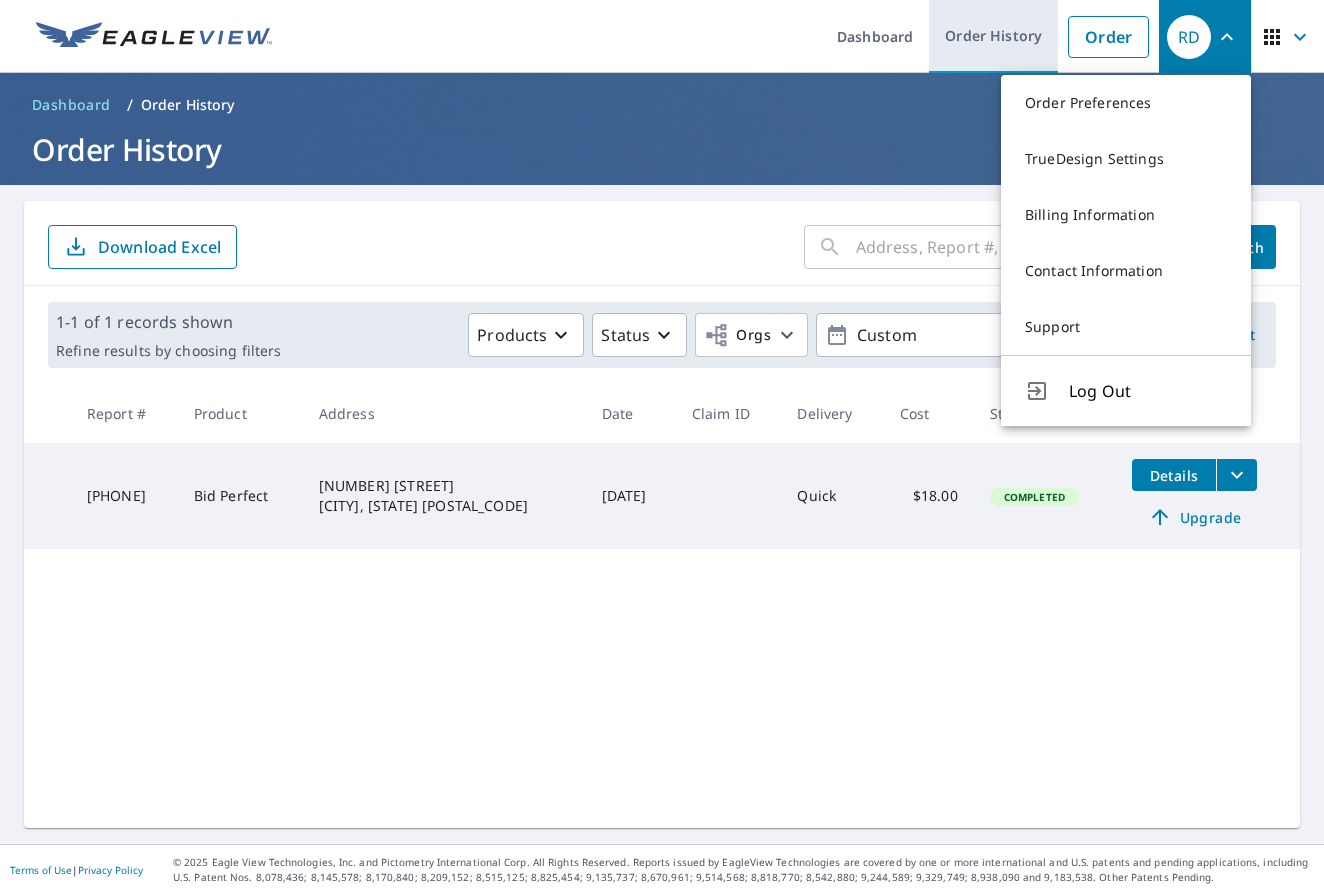 click on "Order History" at bounding box center [993, 36] 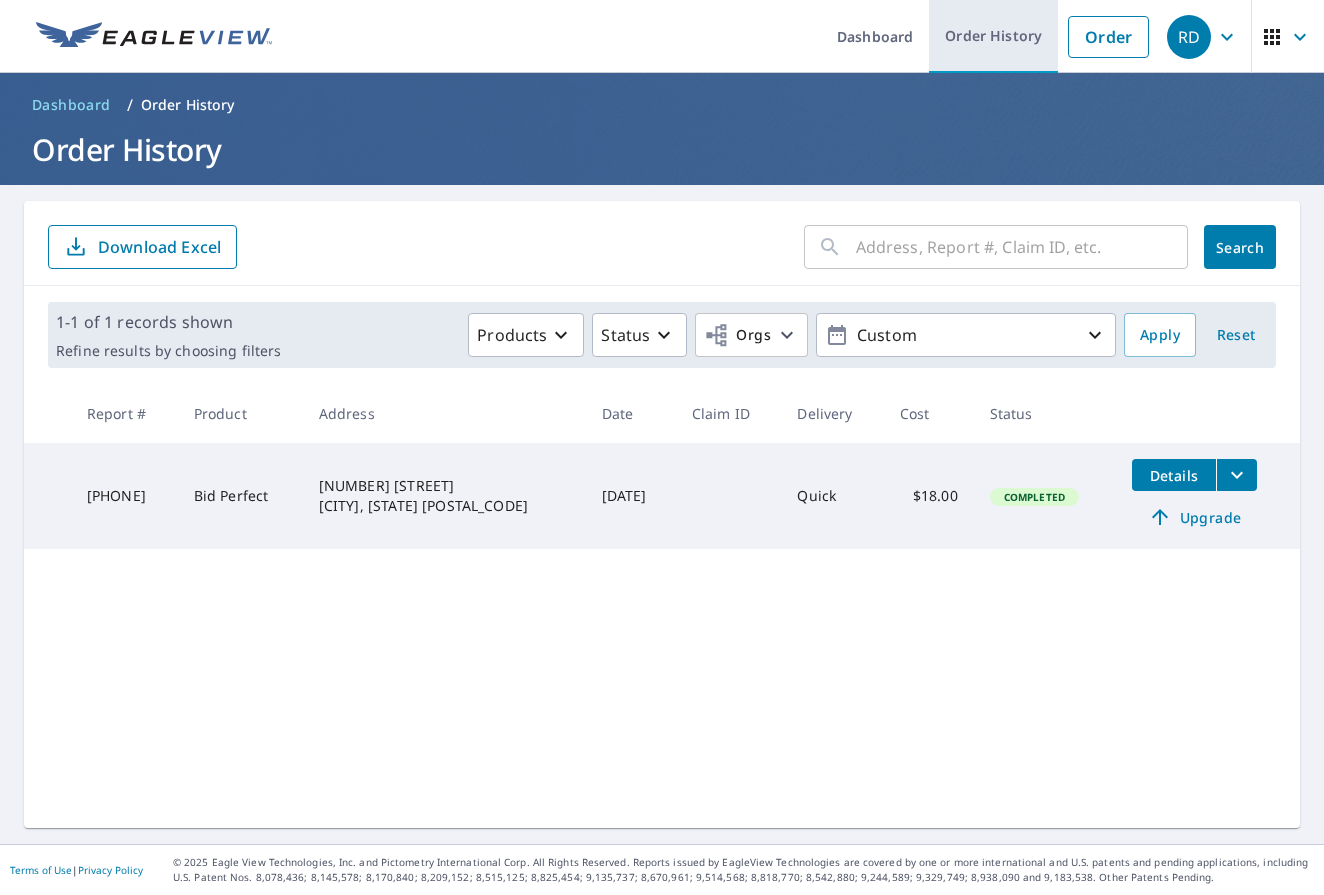 click on "Order History" at bounding box center (993, 36) 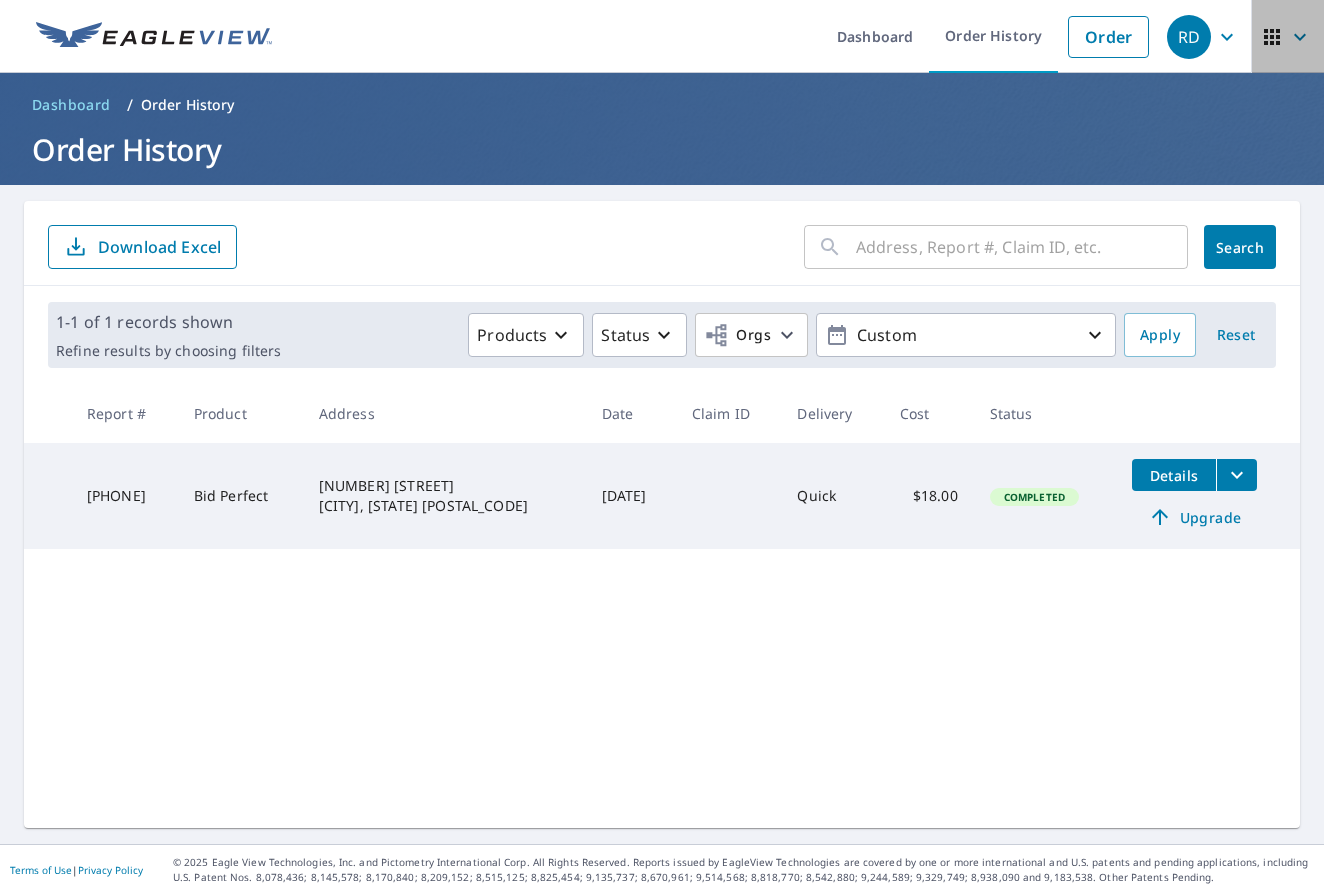 click 